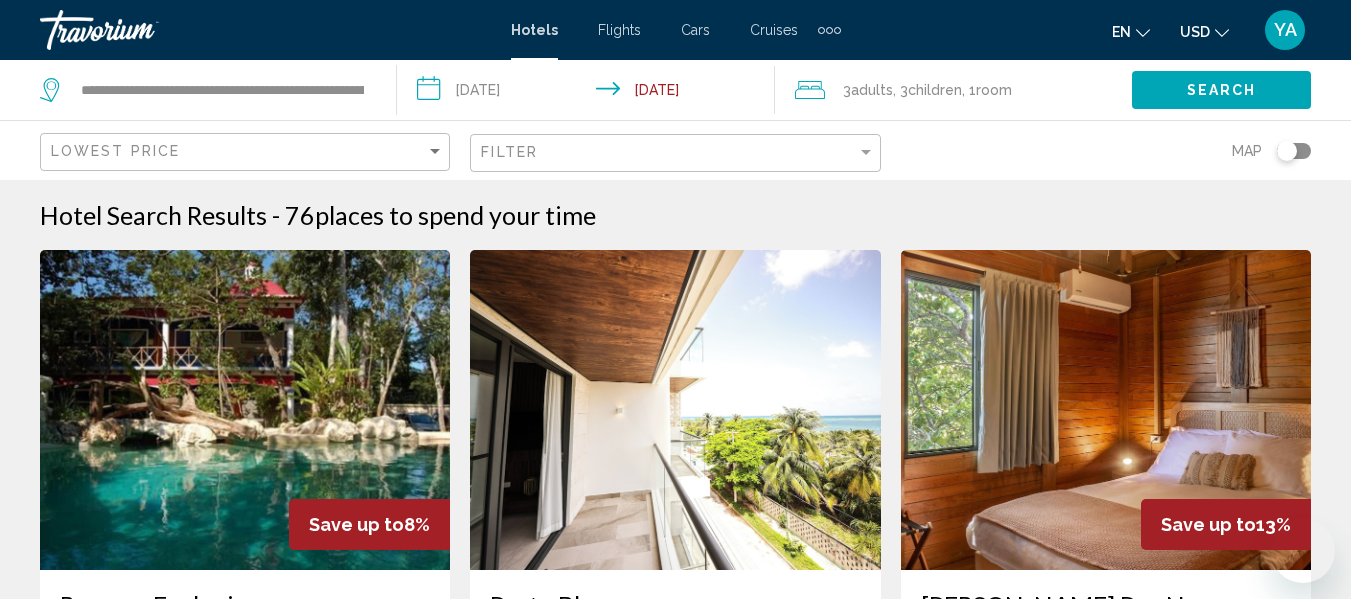 scroll, scrollTop: 380, scrollLeft: 0, axis: vertical 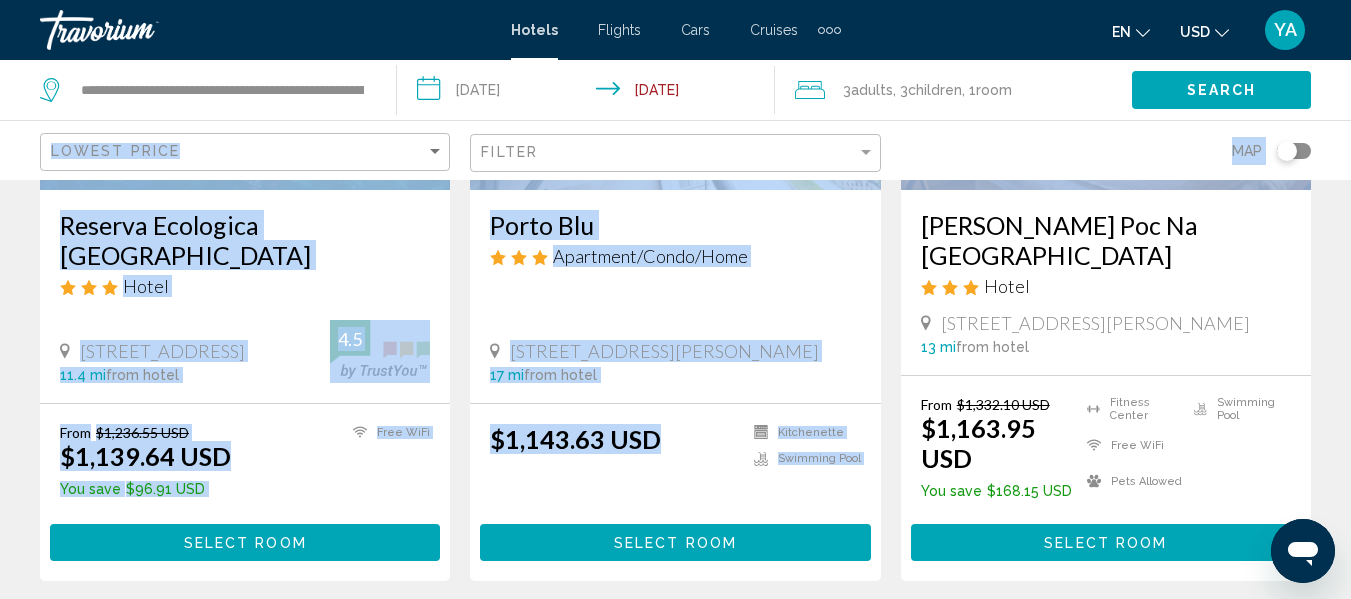 drag, startPoint x: 1349, startPoint y: 118, endPoint x: 1356, endPoint y: 174, distance: 56.435802 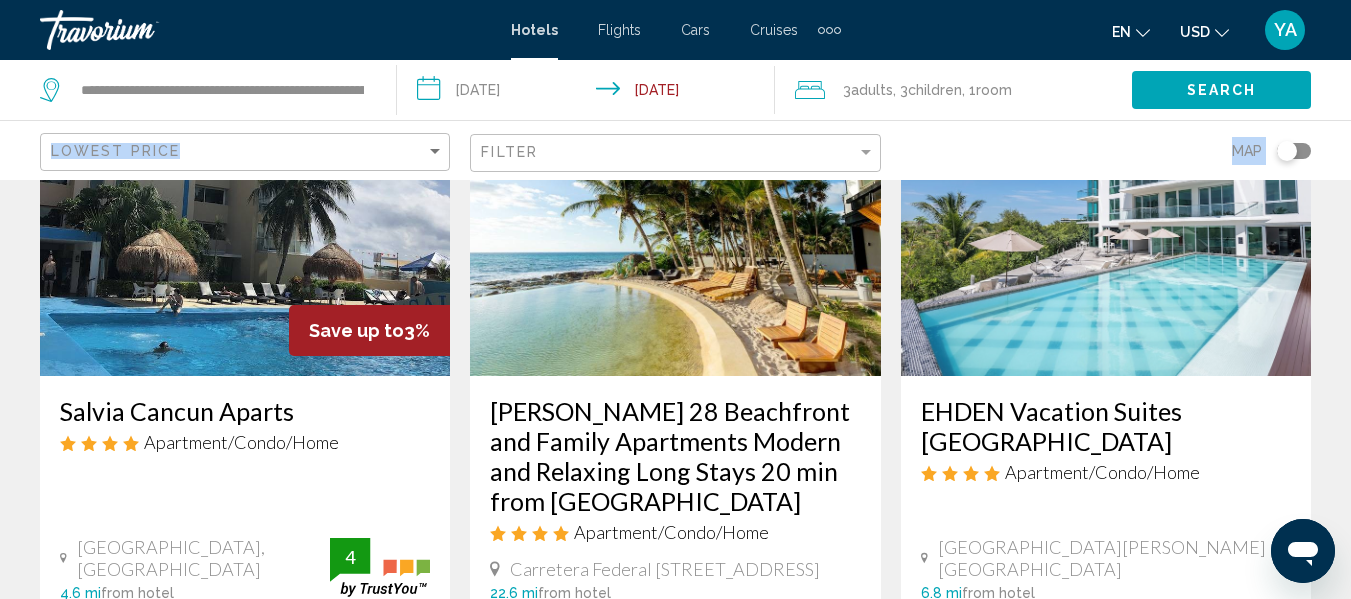scroll, scrollTop: 1091, scrollLeft: 0, axis: vertical 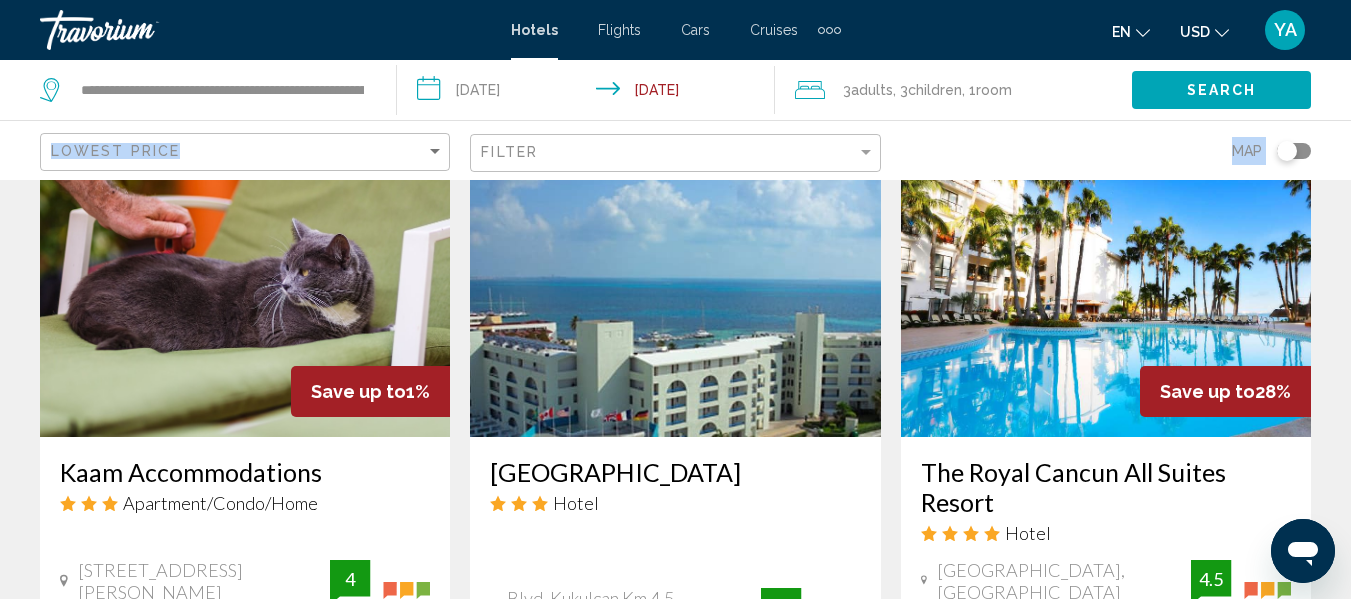 click at bounding box center (1106, 277) 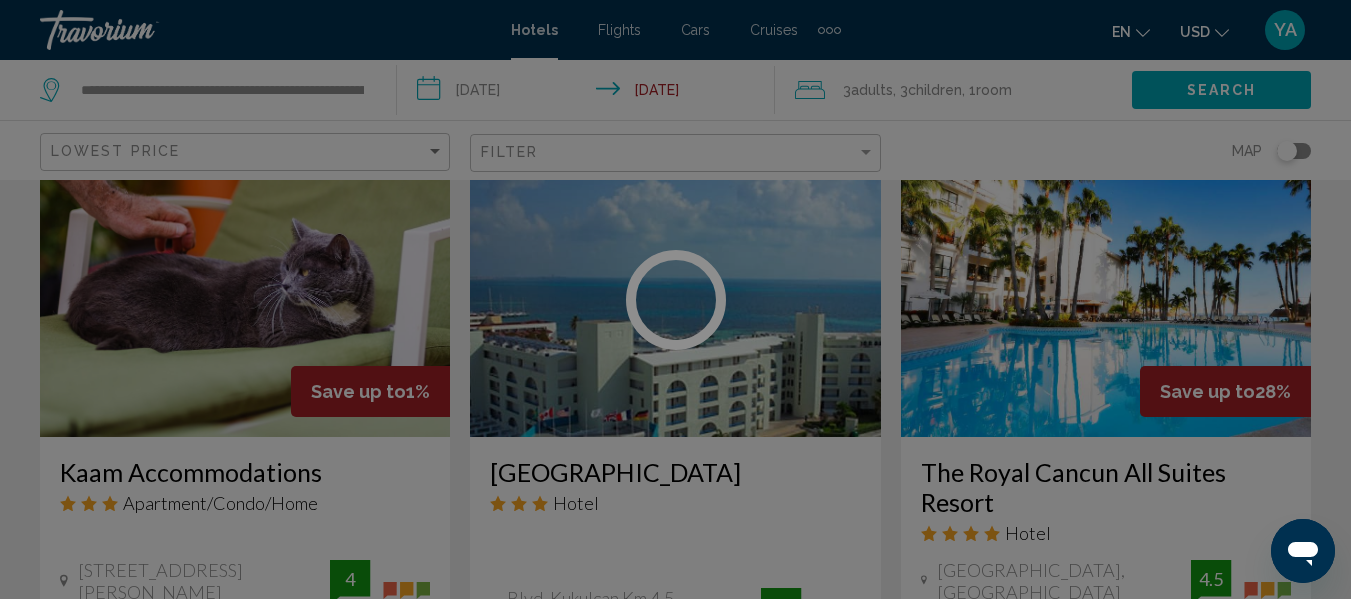 click on "**********" at bounding box center [675, -1397] 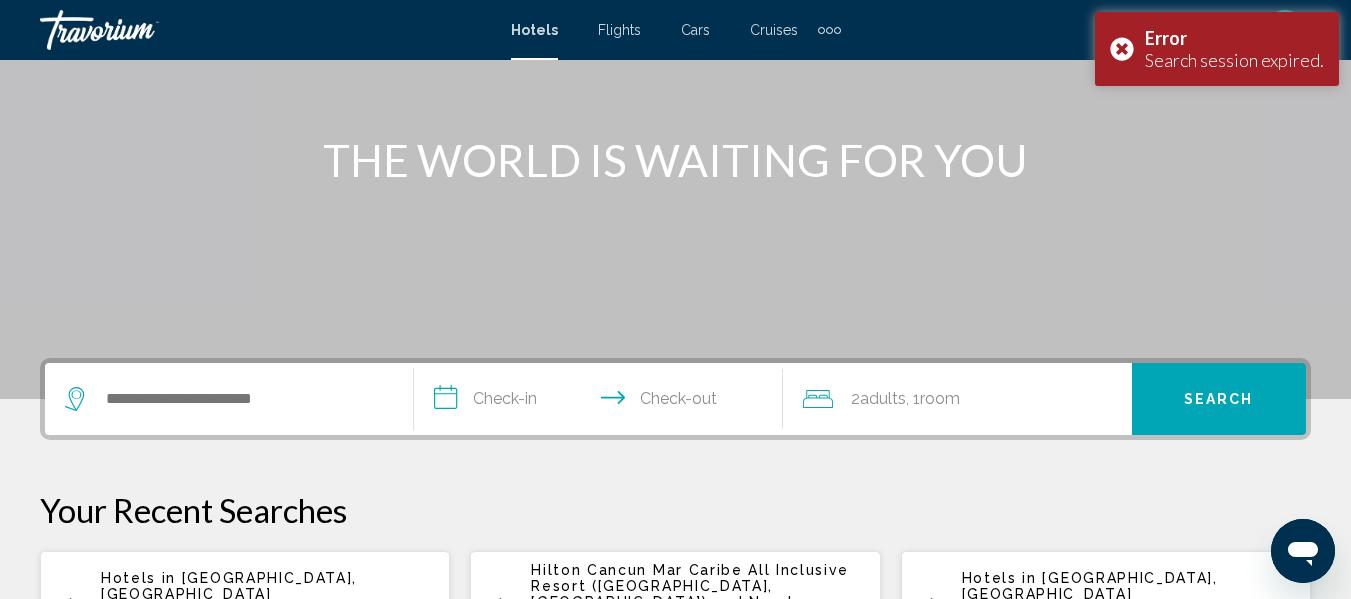 scroll, scrollTop: 218, scrollLeft: 0, axis: vertical 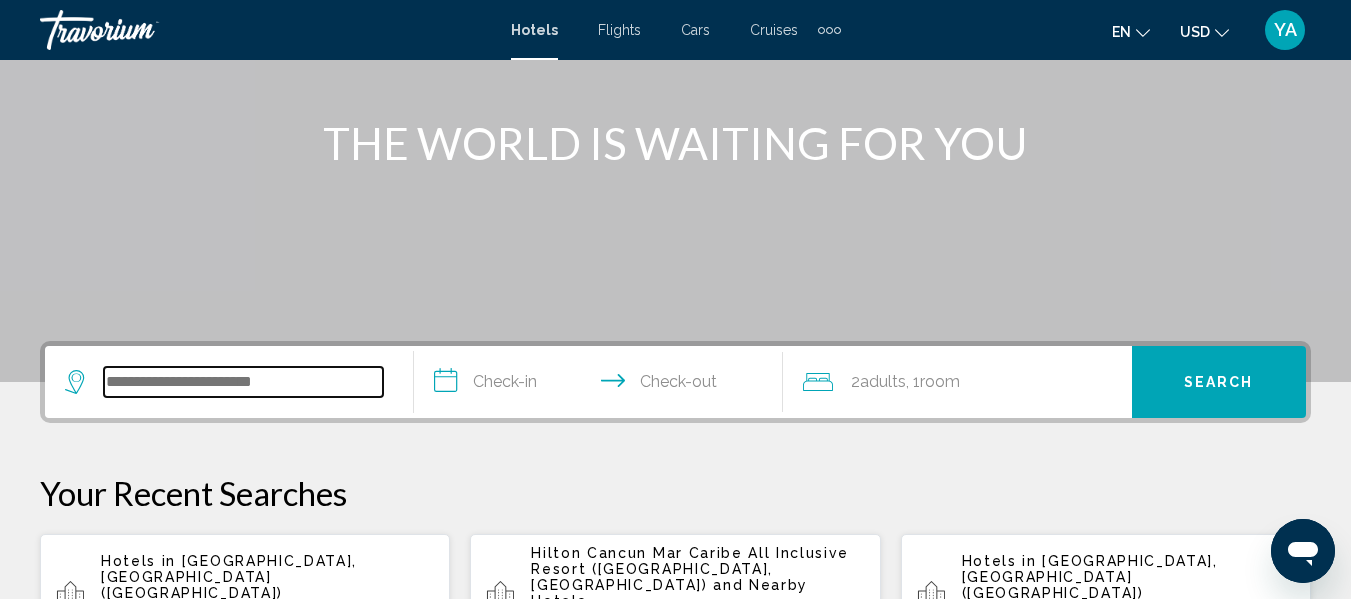 click at bounding box center [243, 382] 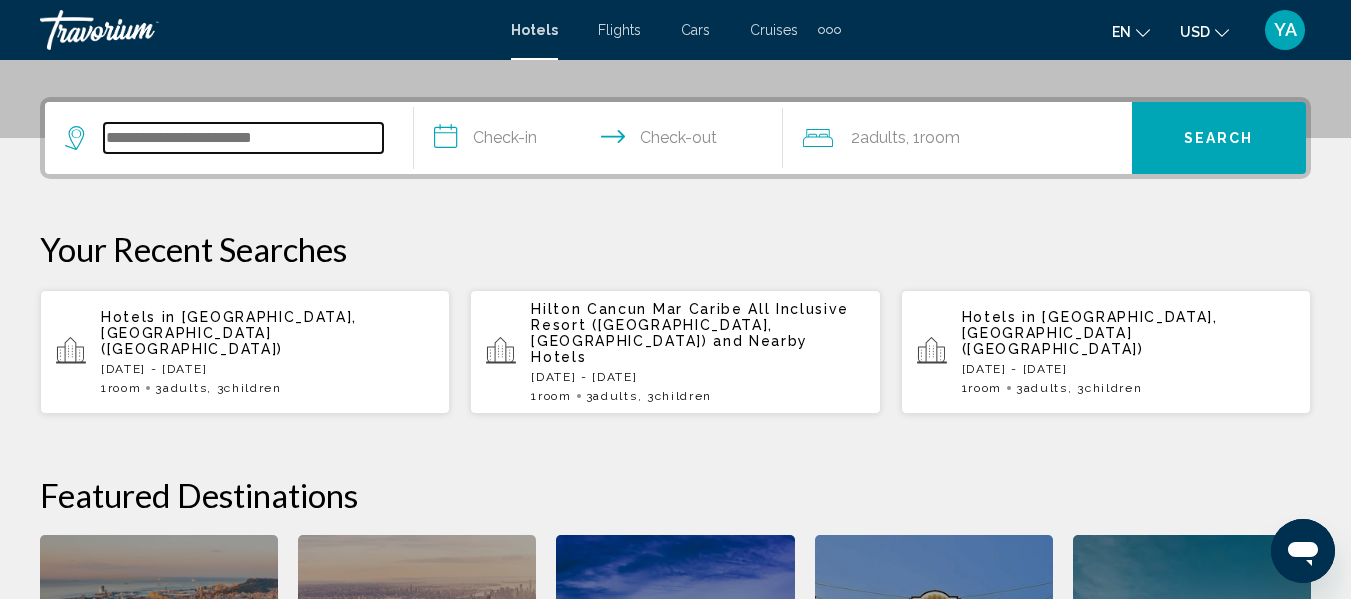 scroll, scrollTop: 494, scrollLeft: 0, axis: vertical 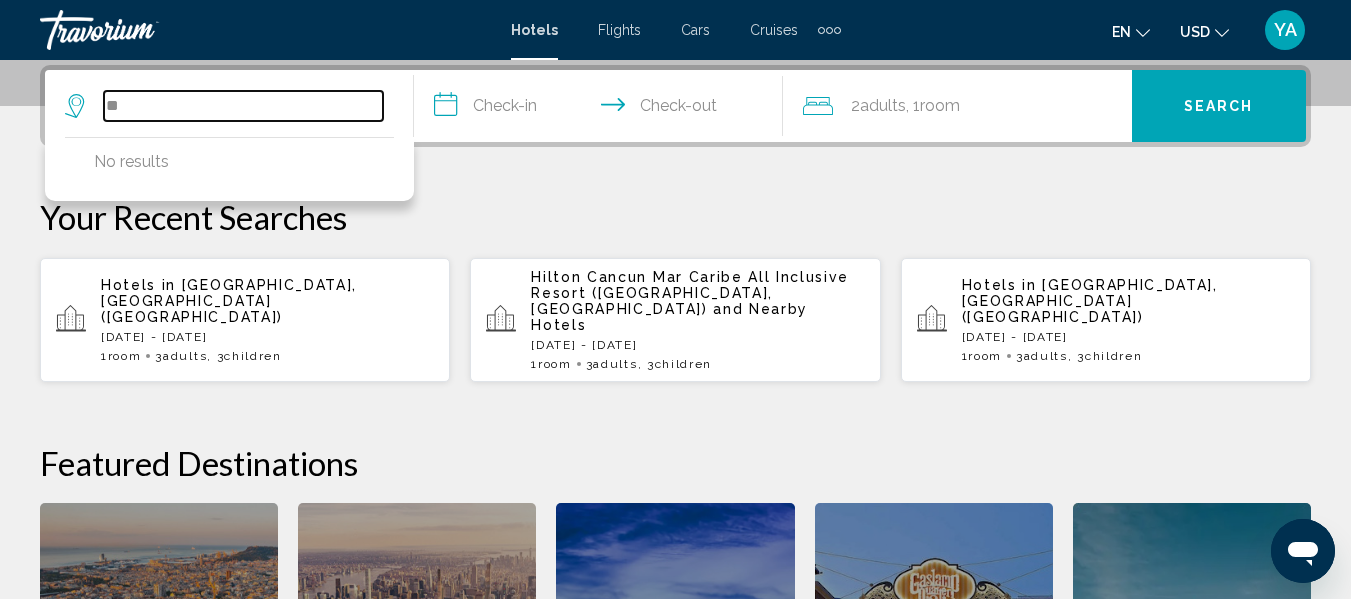 type on "*" 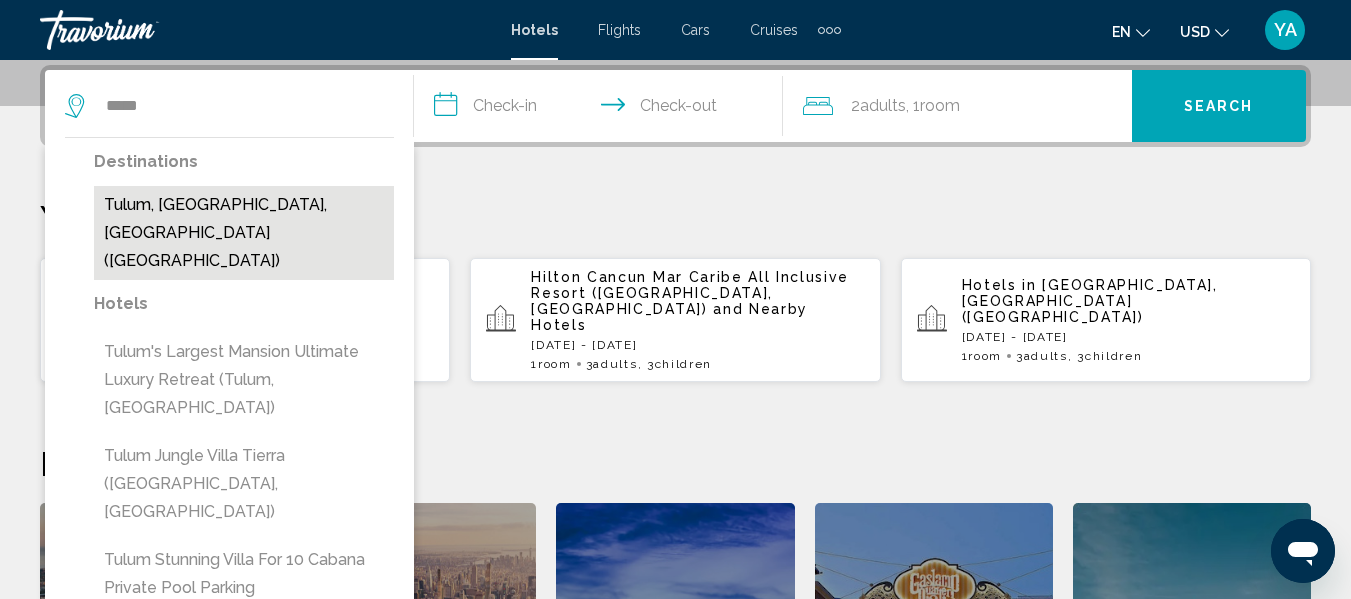 click on "Tulum, [GEOGRAPHIC_DATA], [GEOGRAPHIC_DATA] ([GEOGRAPHIC_DATA])" at bounding box center (244, 233) 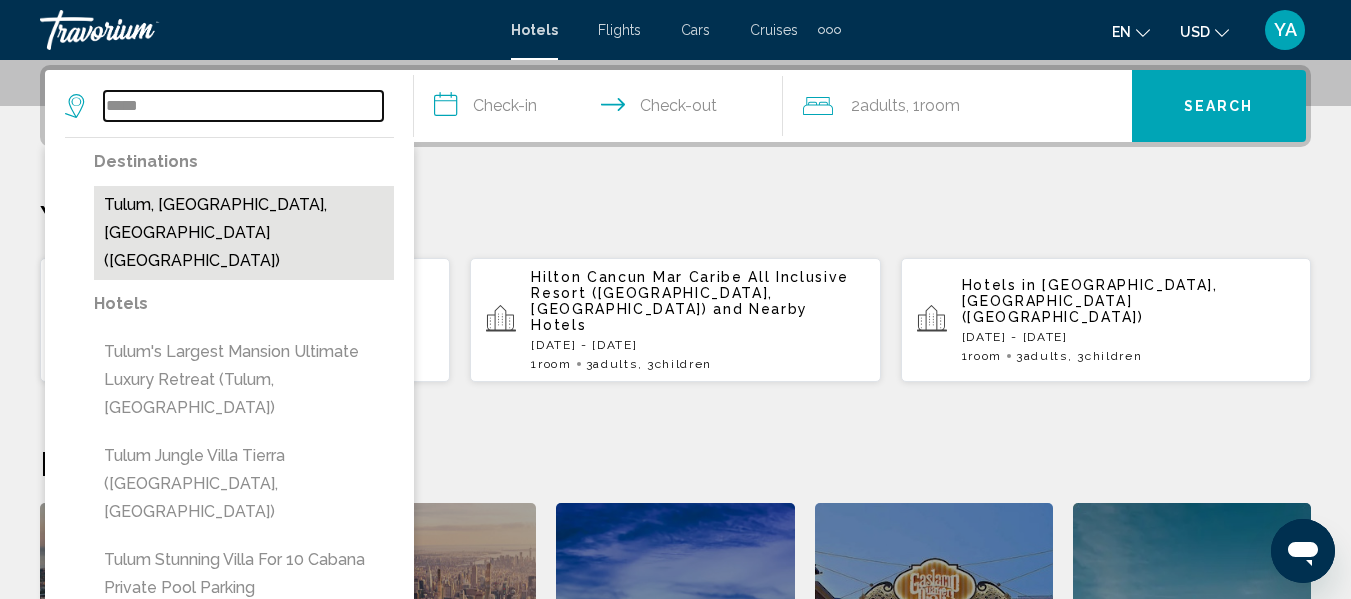 type on "**********" 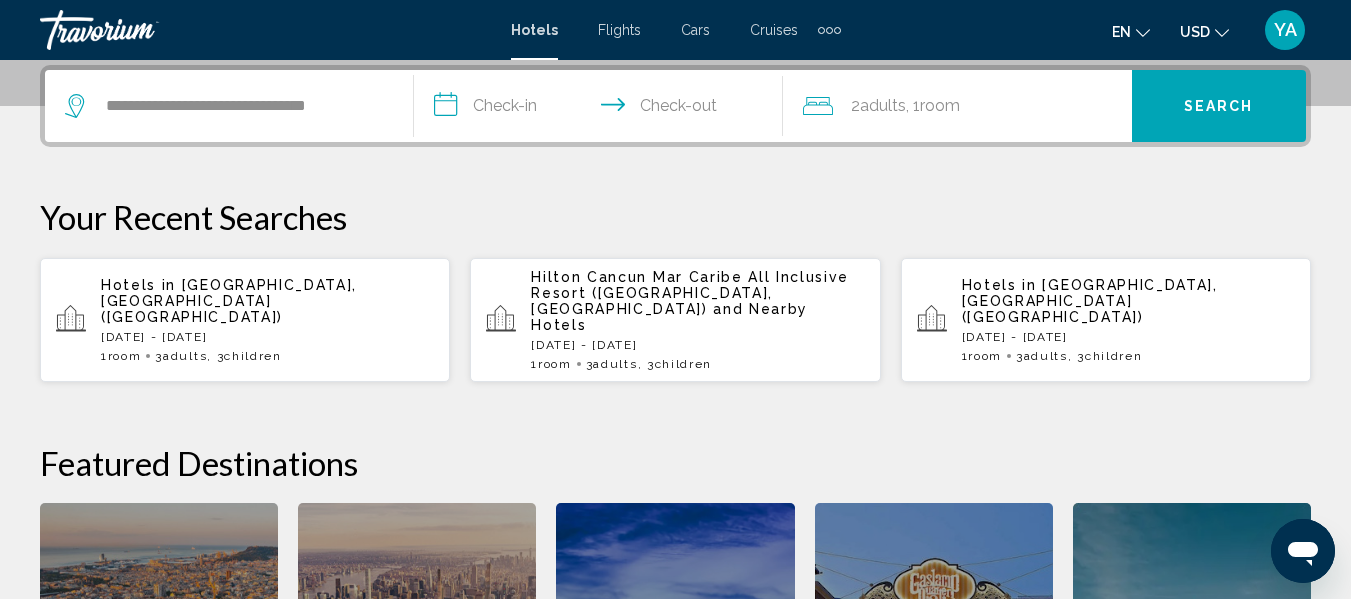 click on "**********" at bounding box center [602, 109] 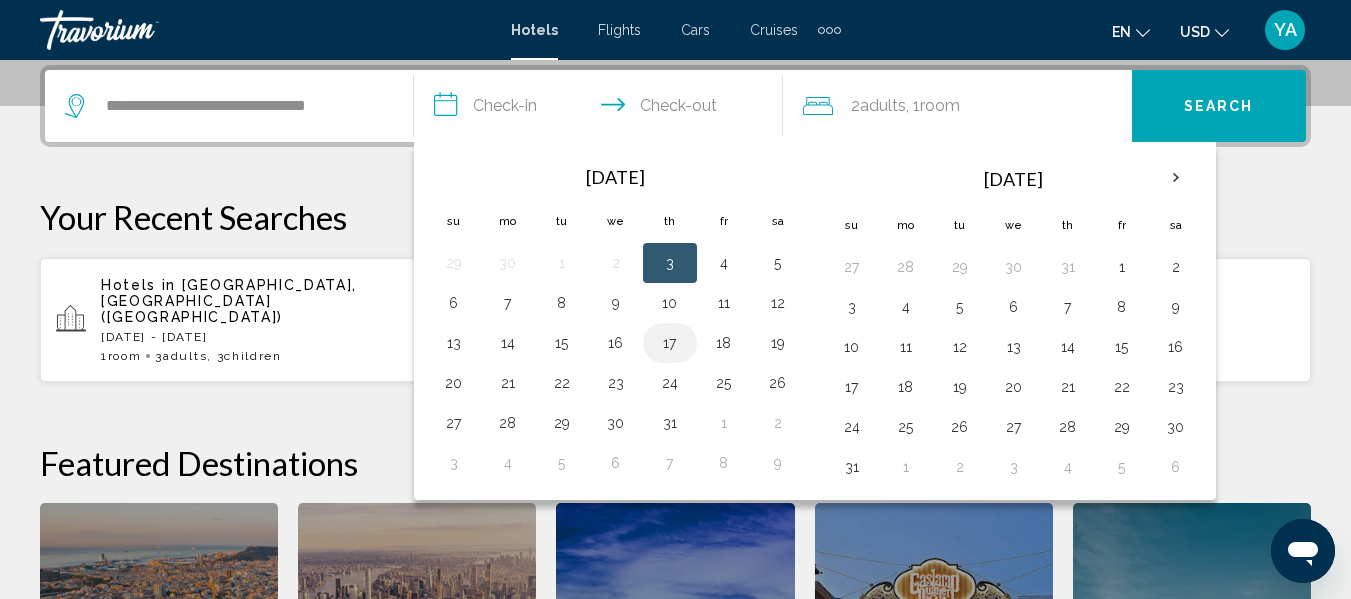 click on "17" at bounding box center (670, 343) 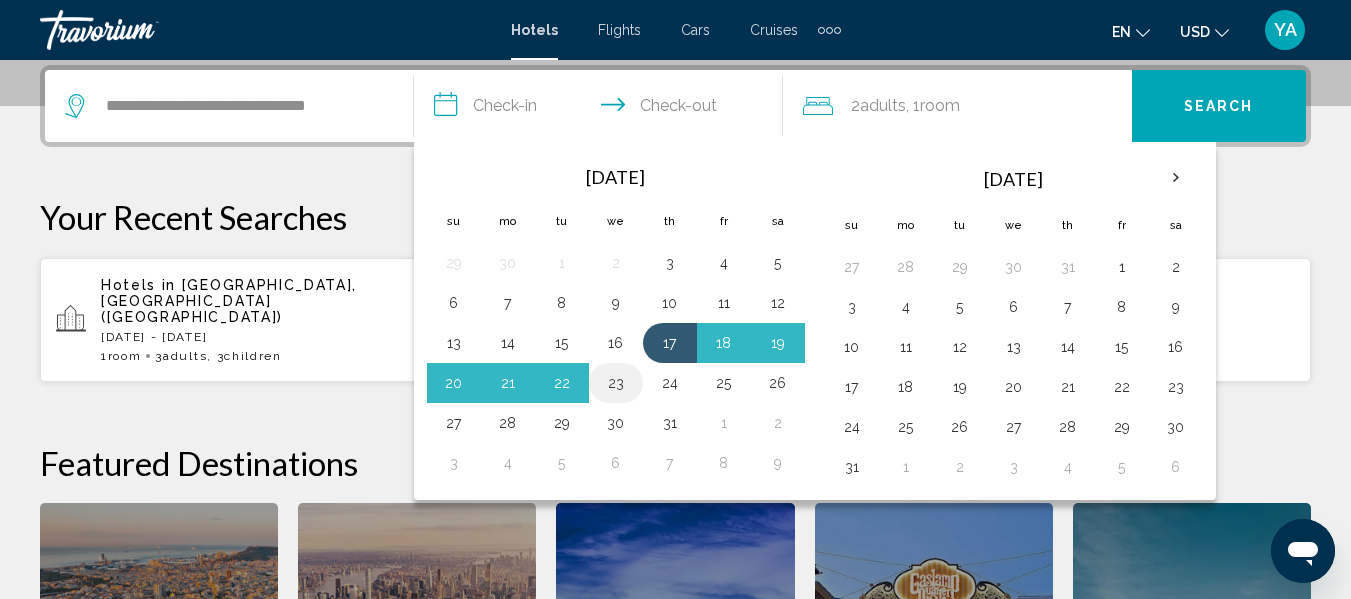 click on "23" at bounding box center [616, 383] 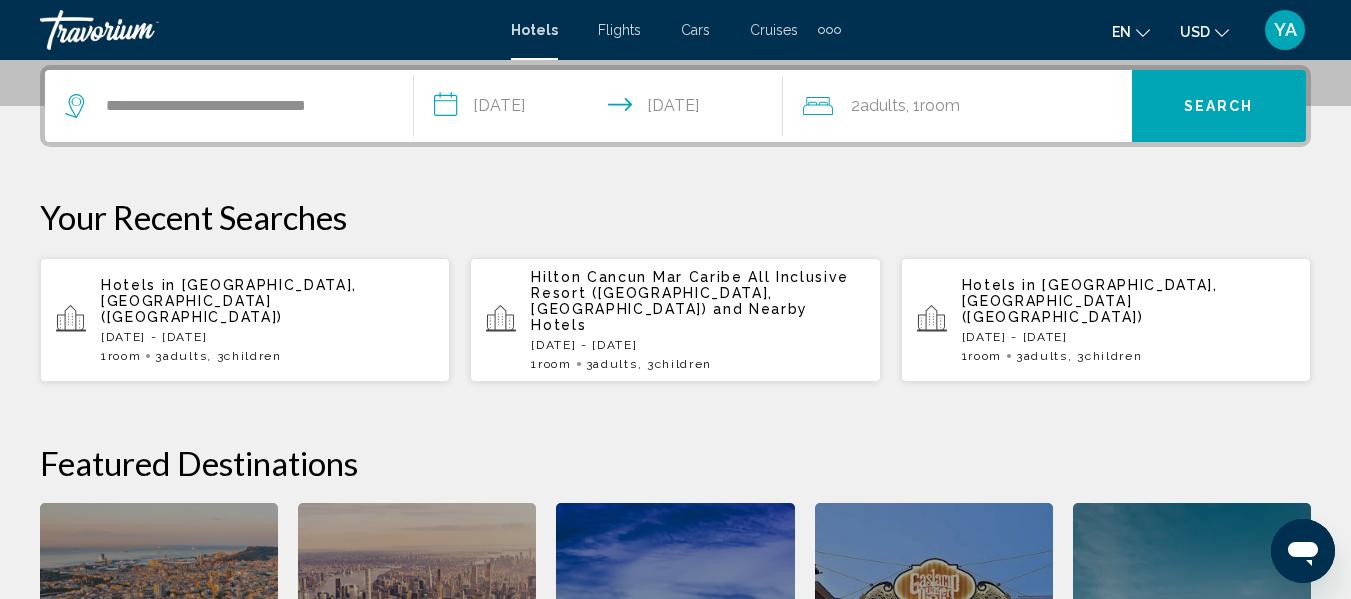 click on "2  Adult Adults , 1  Room rooms" 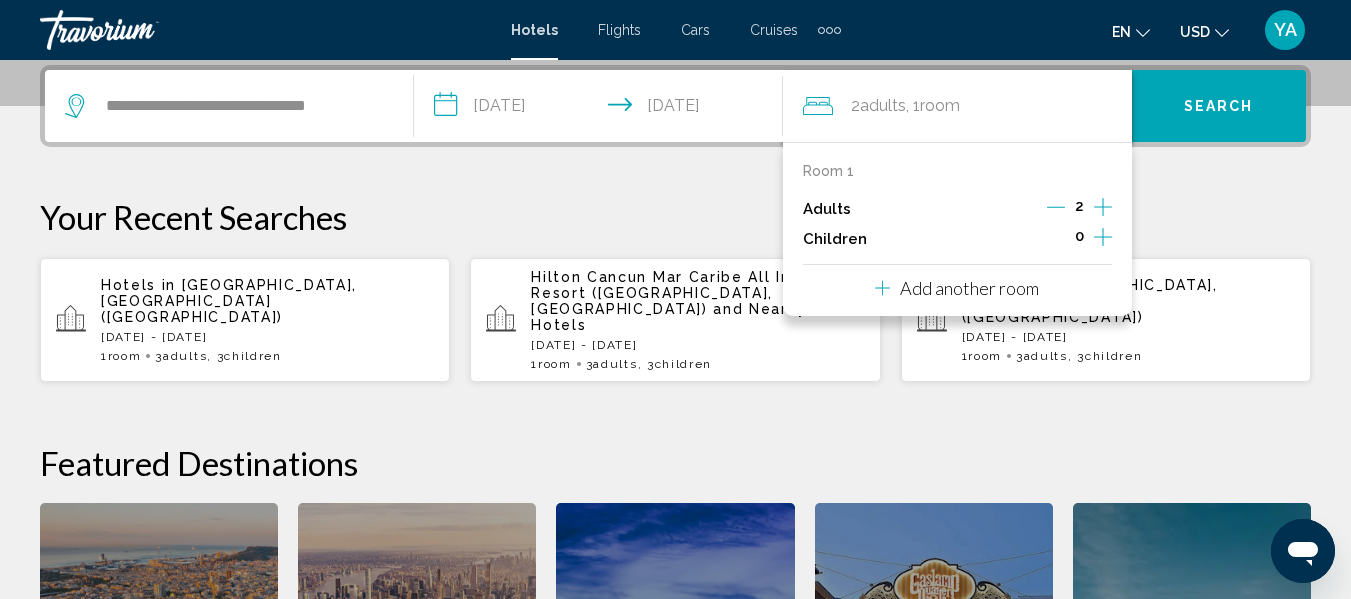 click 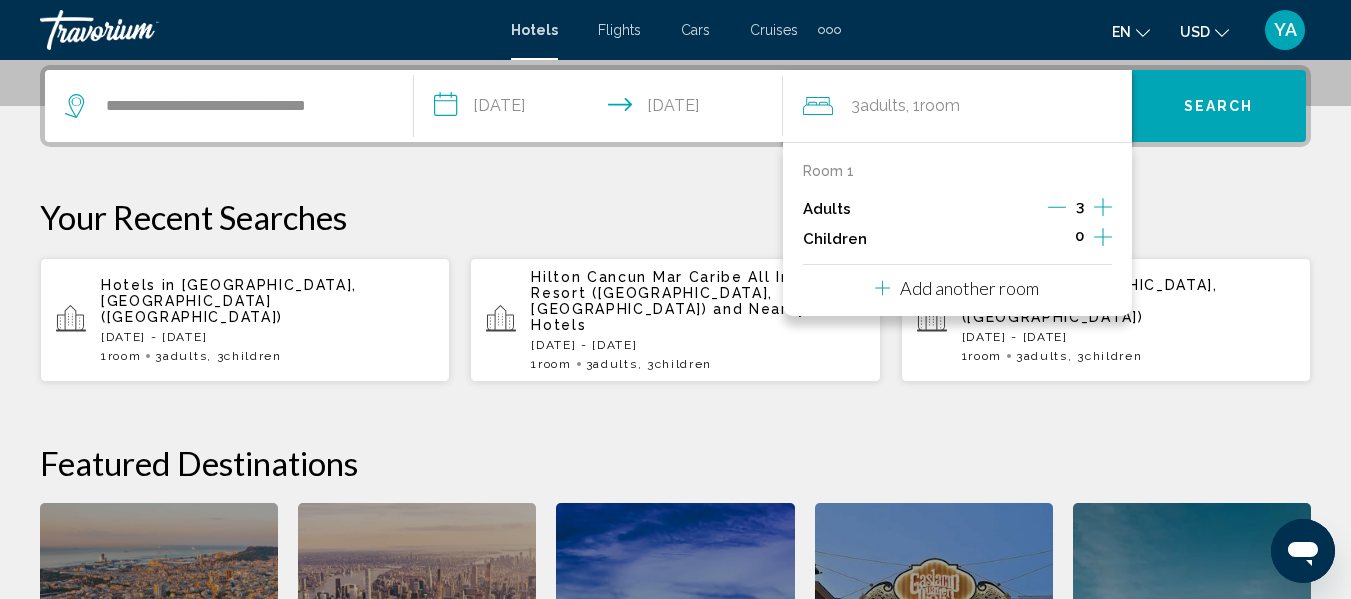click 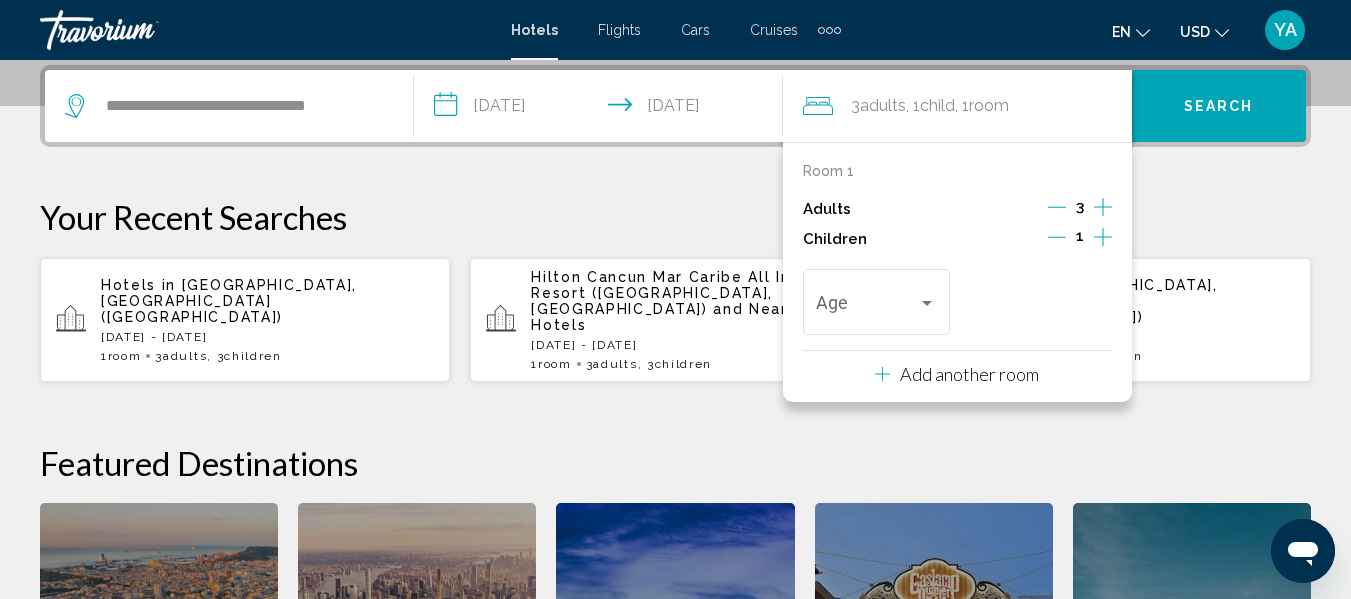 click 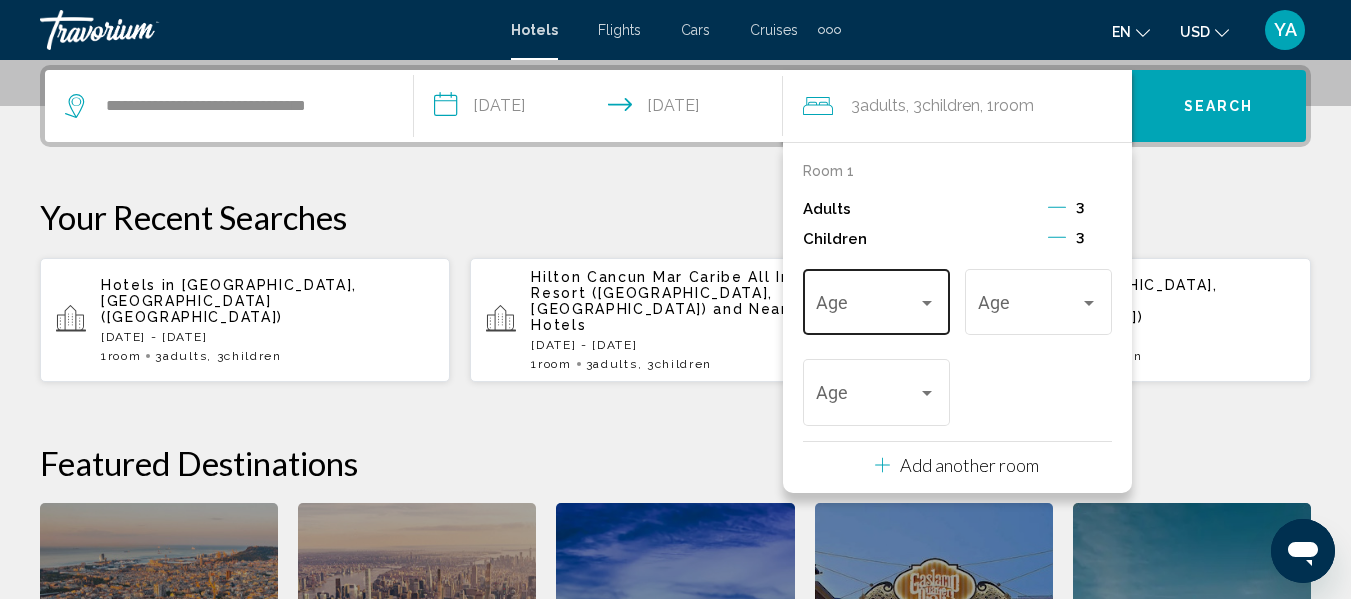click at bounding box center (867, 307) 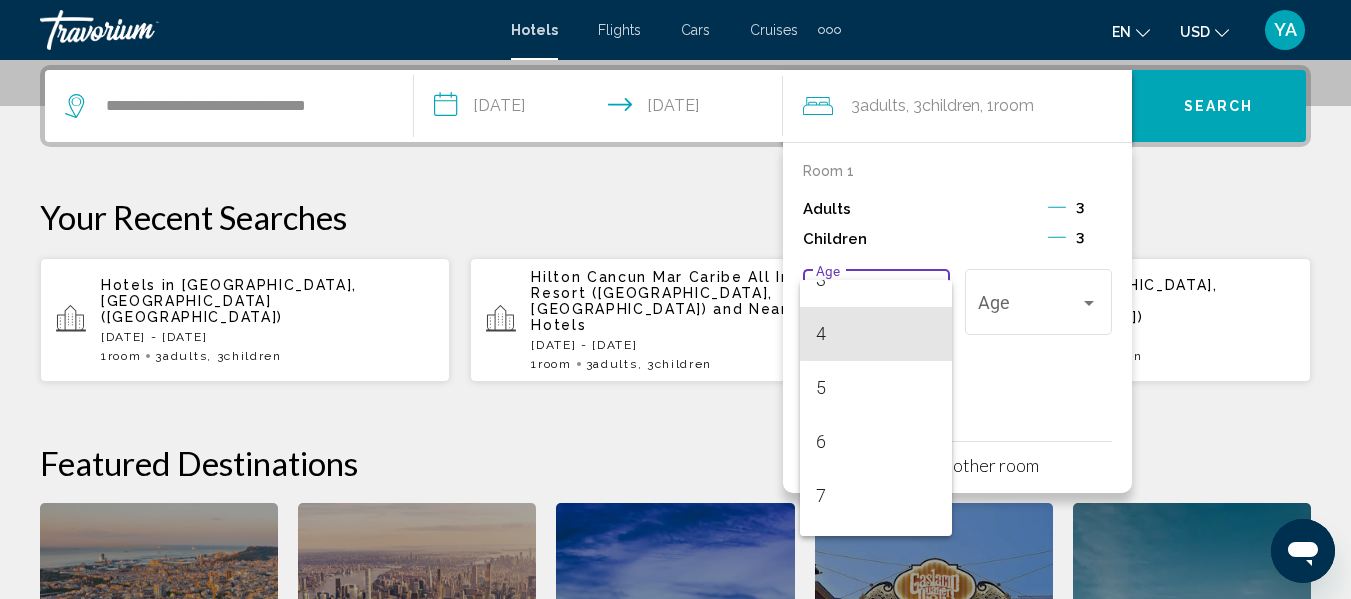 scroll, scrollTop: 190, scrollLeft: 0, axis: vertical 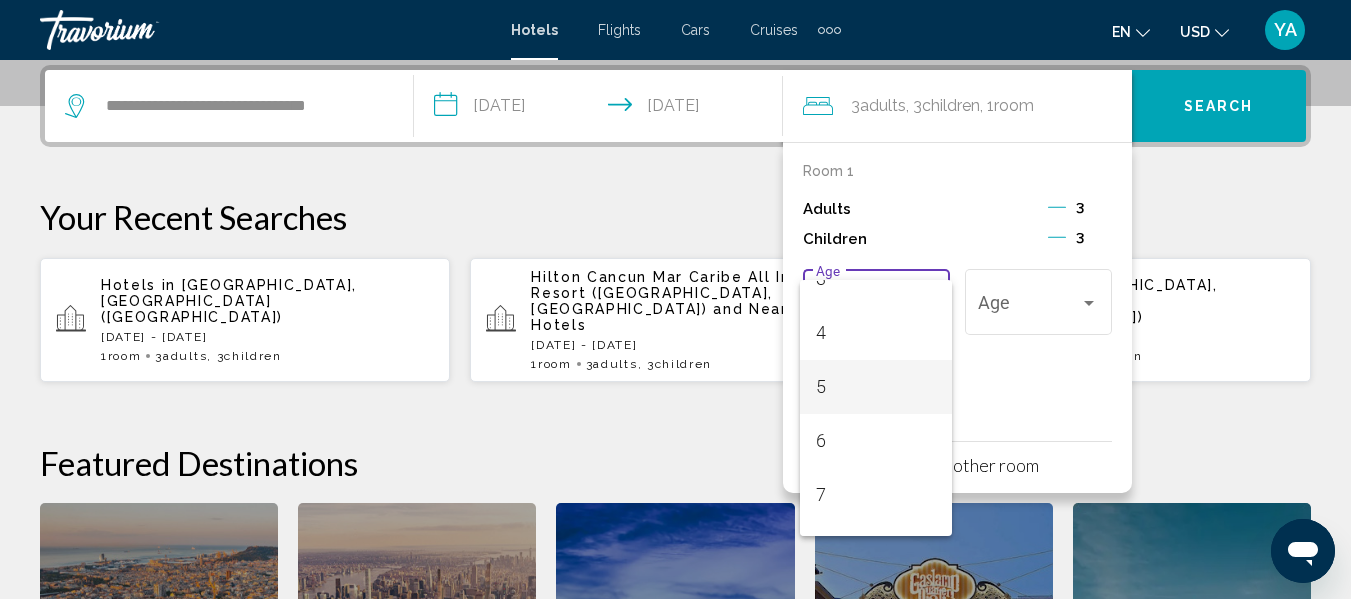 click on "5" at bounding box center (876, 387) 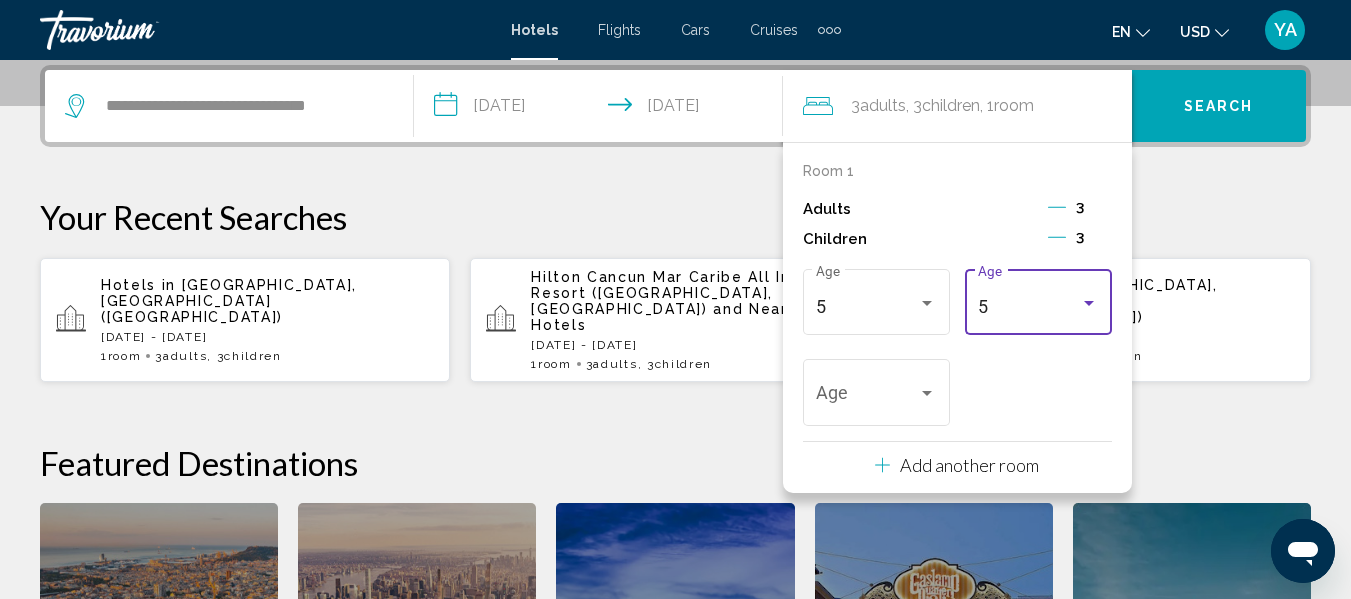 click on "5" at bounding box center [1029, 307] 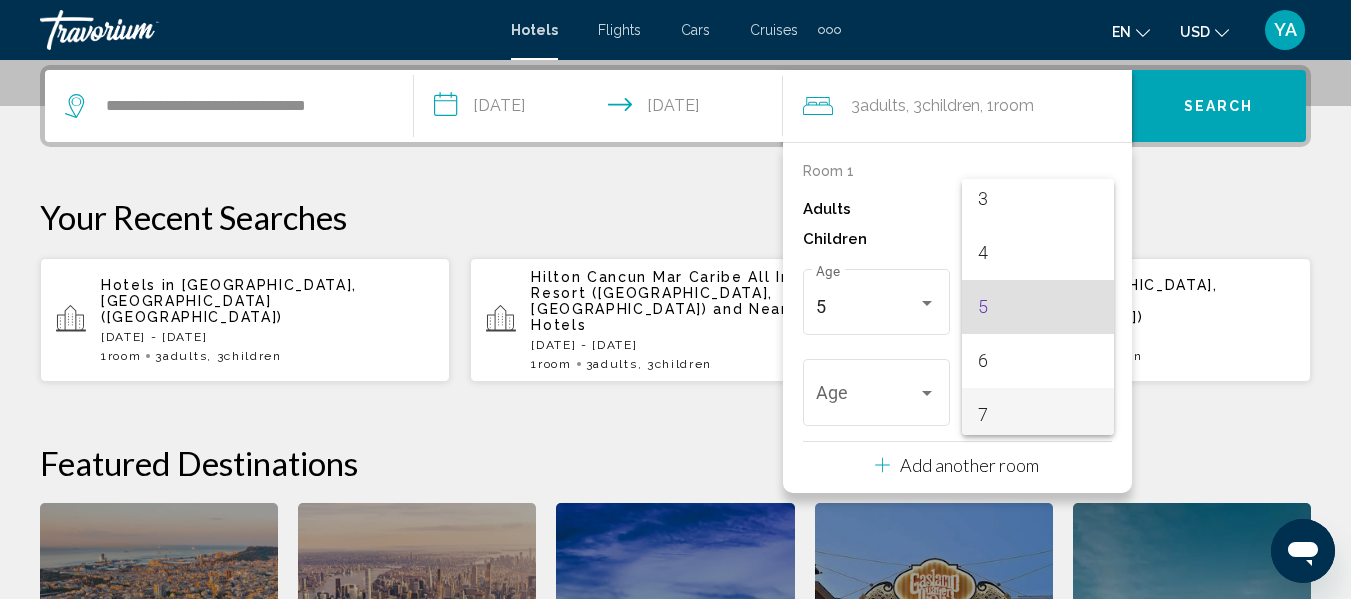 click on "7" at bounding box center [1038, 415] 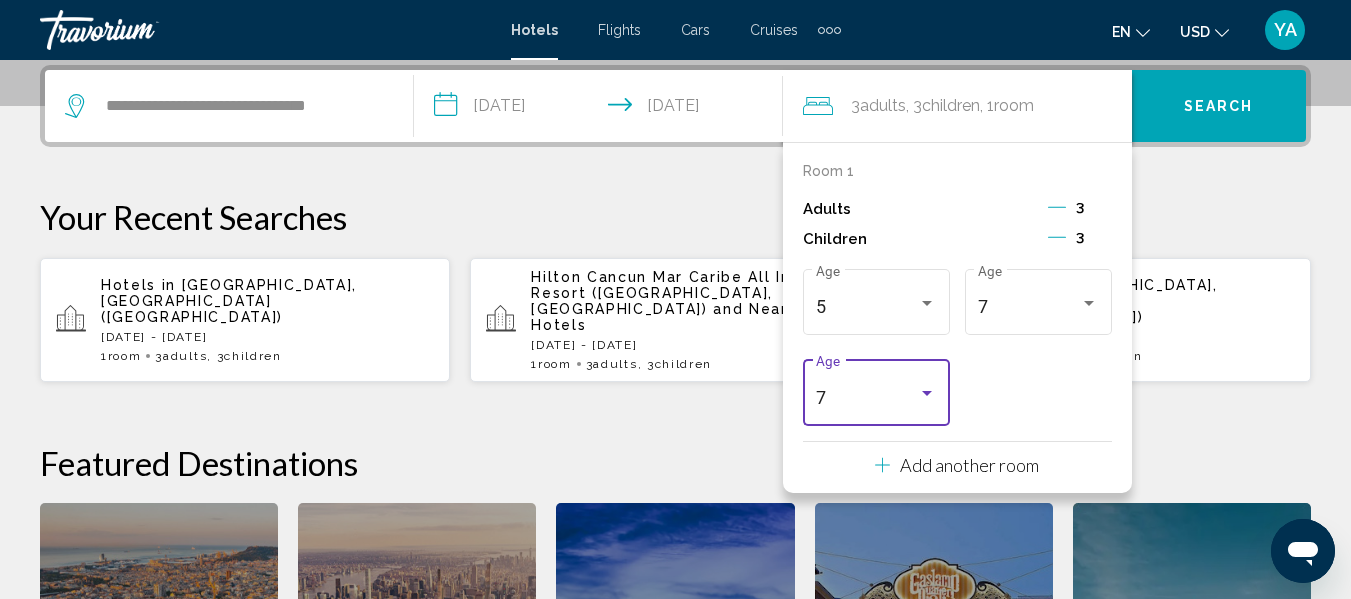 scroll, scrollTop: 176, scrollLeft: 0, axis: vertical 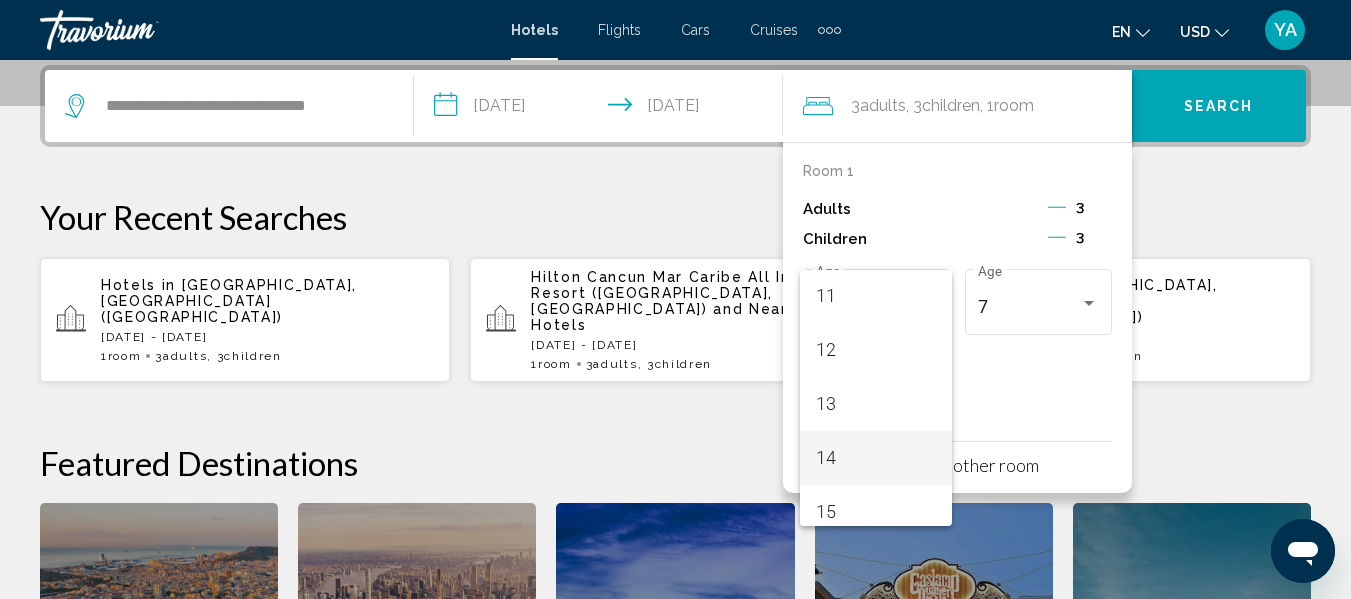 click on "14" at bounding box center [876, 458] 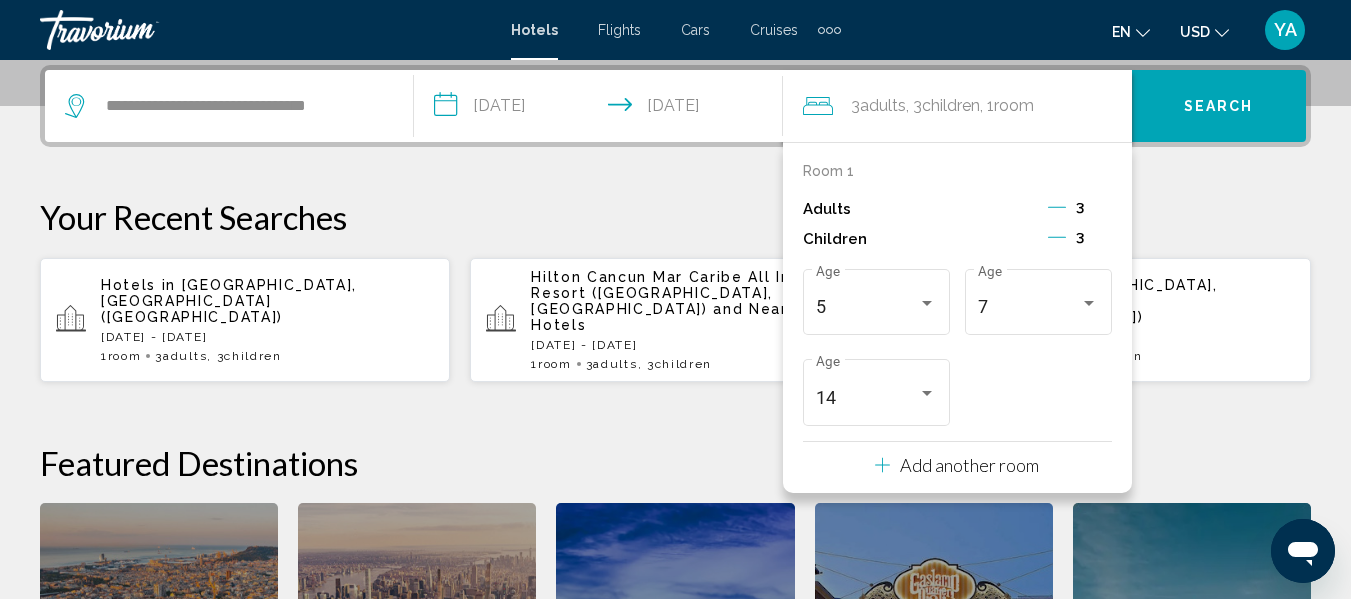 click on "Featured Destinations" 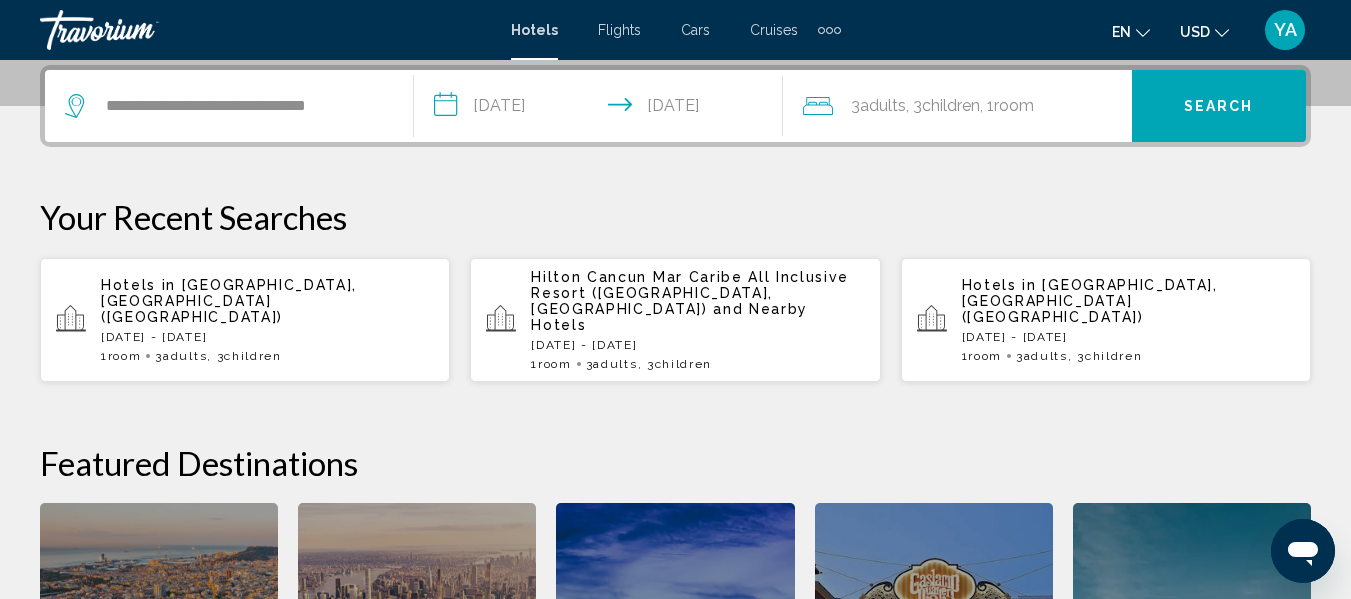 click on "Search" at bounding box center [1219, 106] 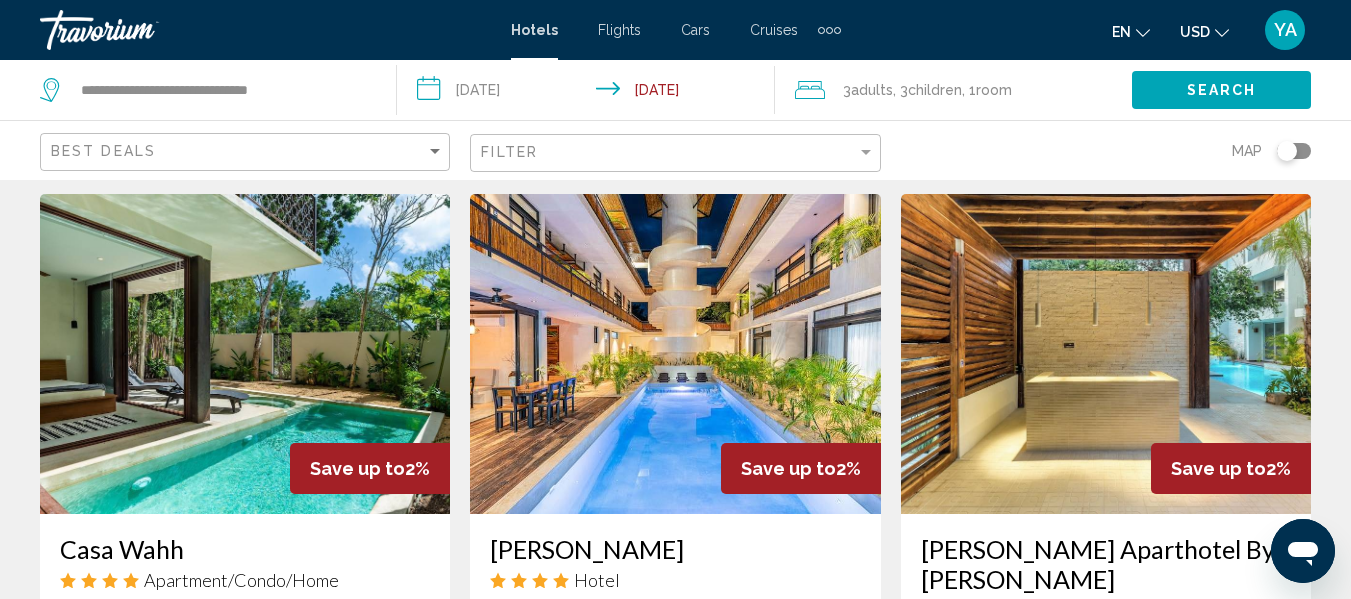 scroll, scrollTop: 2322, scrollLeft: 0, axis: vertical 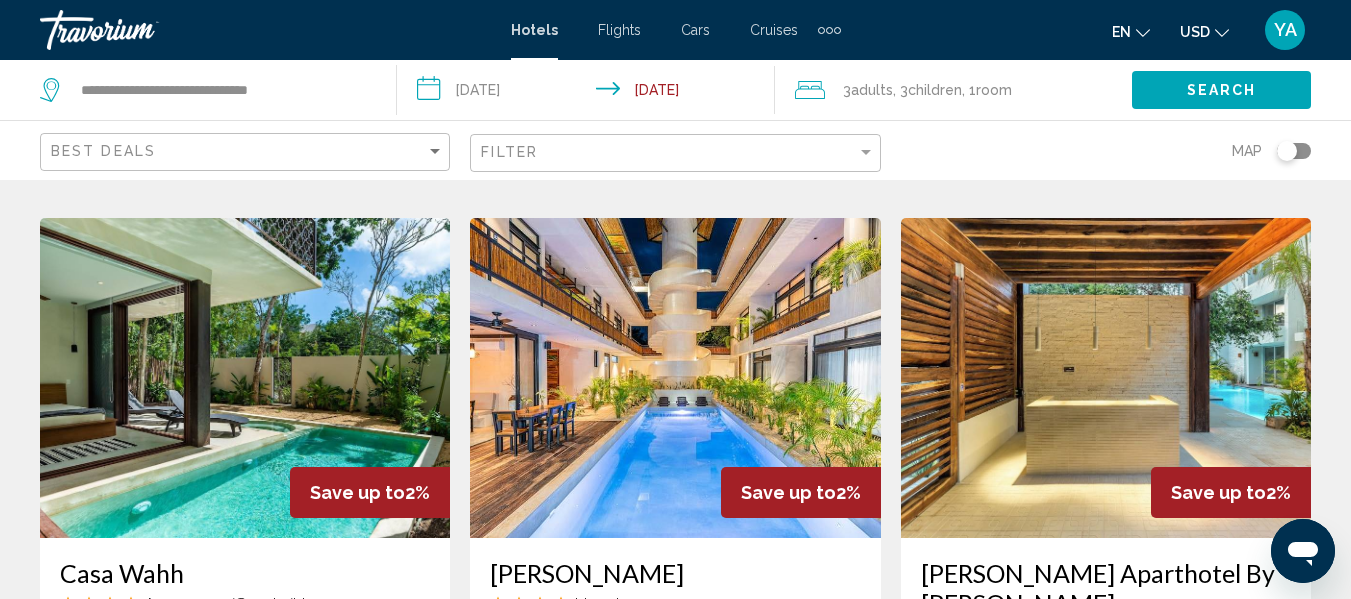 click at bounding box center (675, 378) 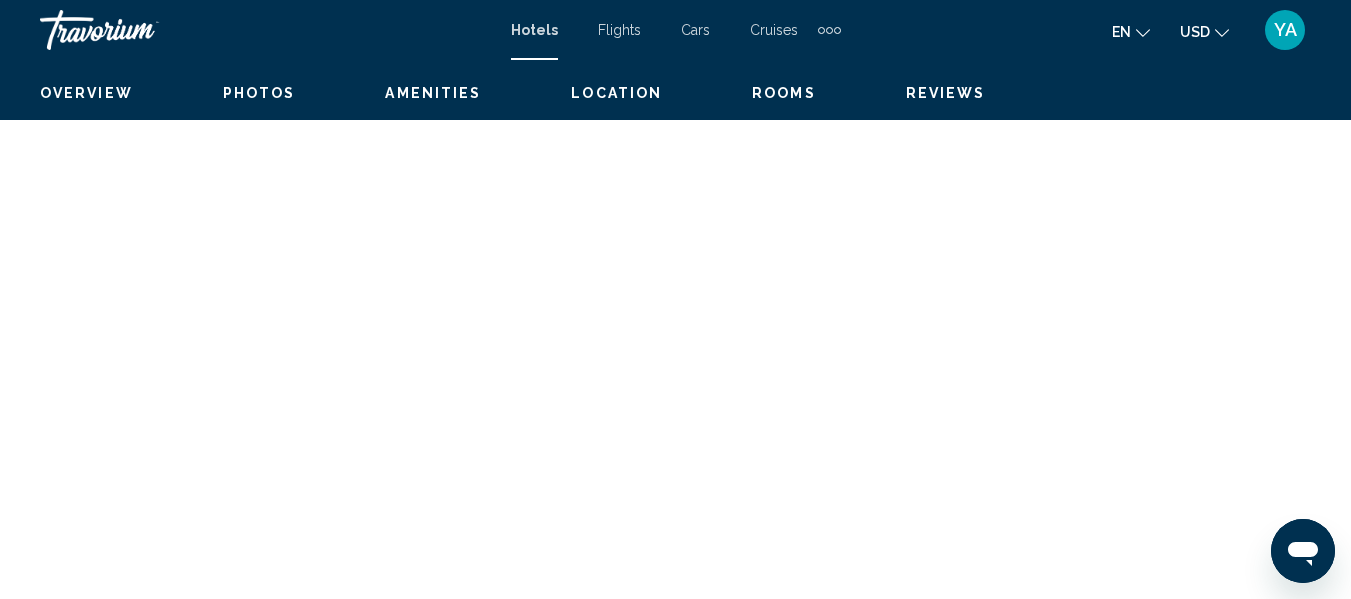 scroll, scrollTop: 235, scrollLeft: 0, axis: vertical 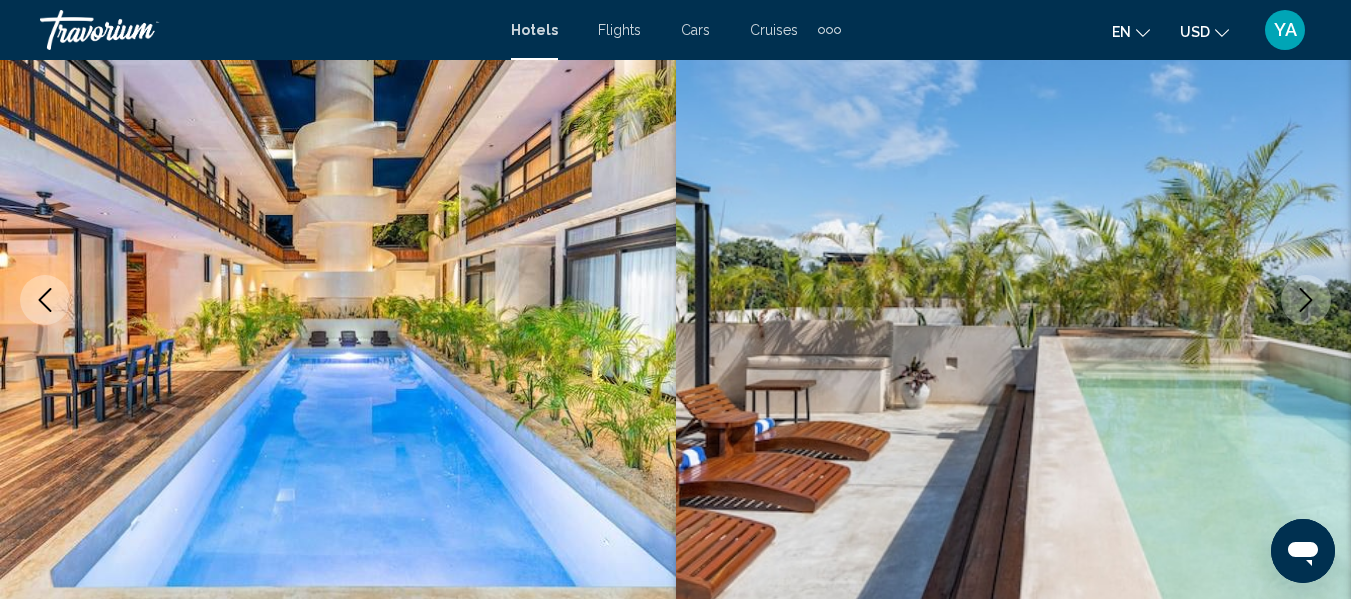 click at bounding box center (1306, 300) 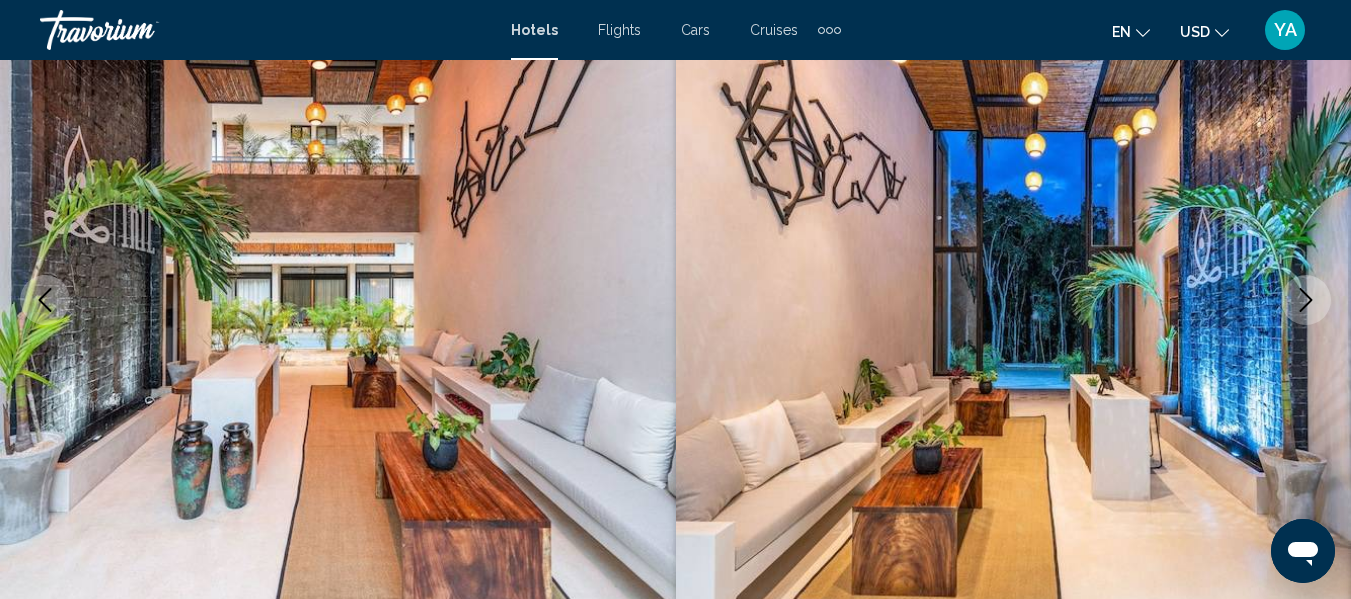 click at bounding box center [1306, 300] 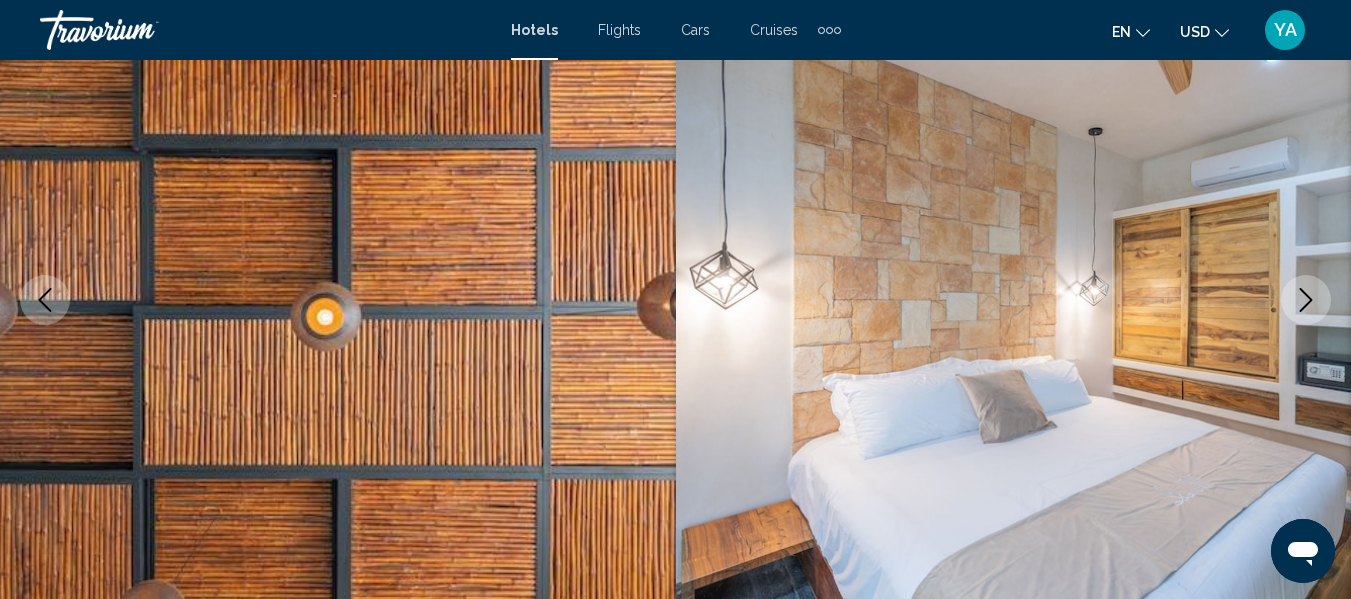 click at bounding box center (1306, 300) 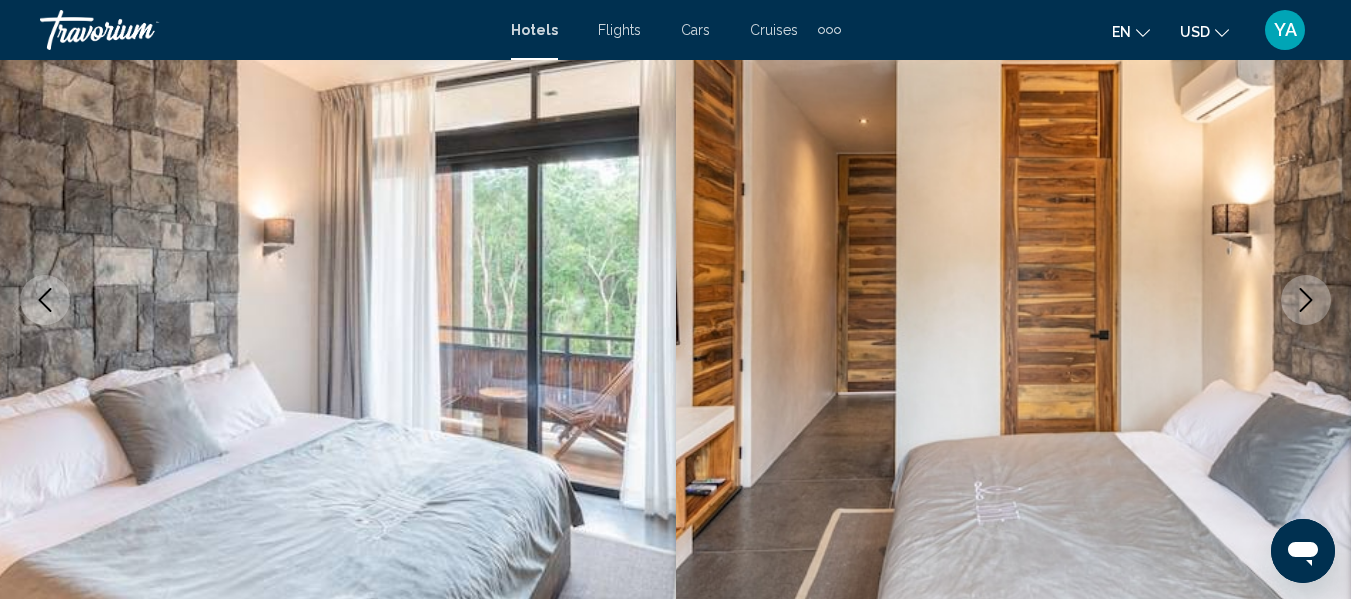 click at bounding box center (1306, 300) 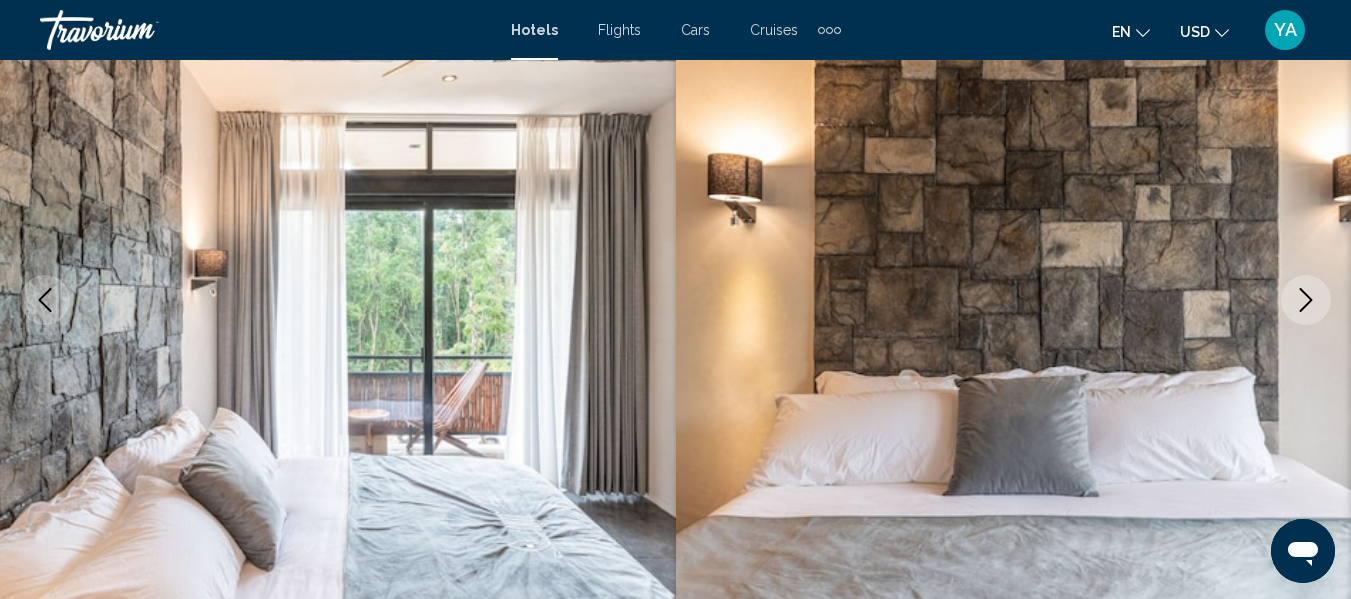 click at bounding box center (1306, 300) 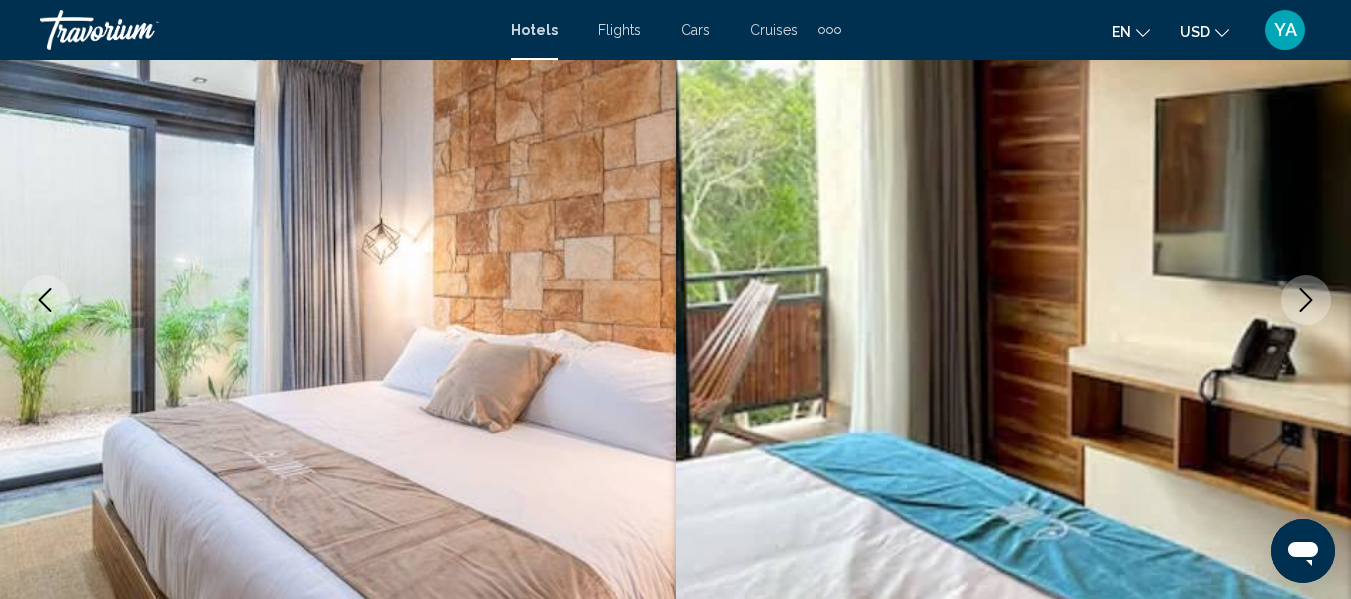 click at bounding box center (1306, 300) 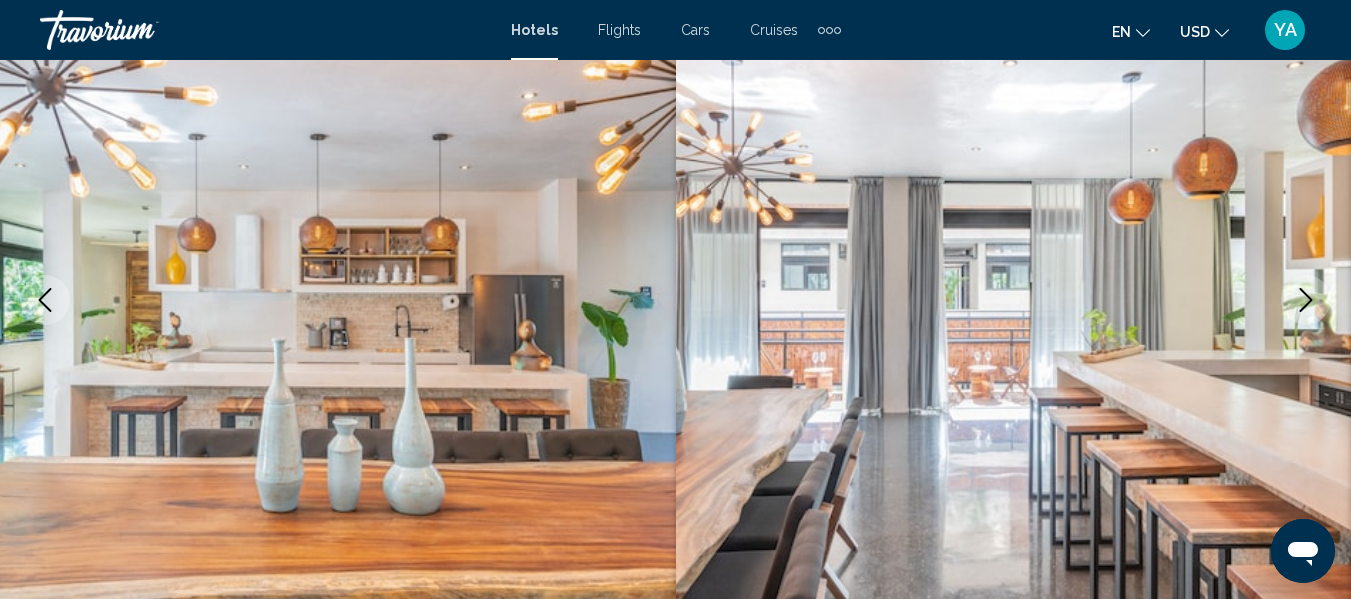 click at bounding box center [1306, 300] 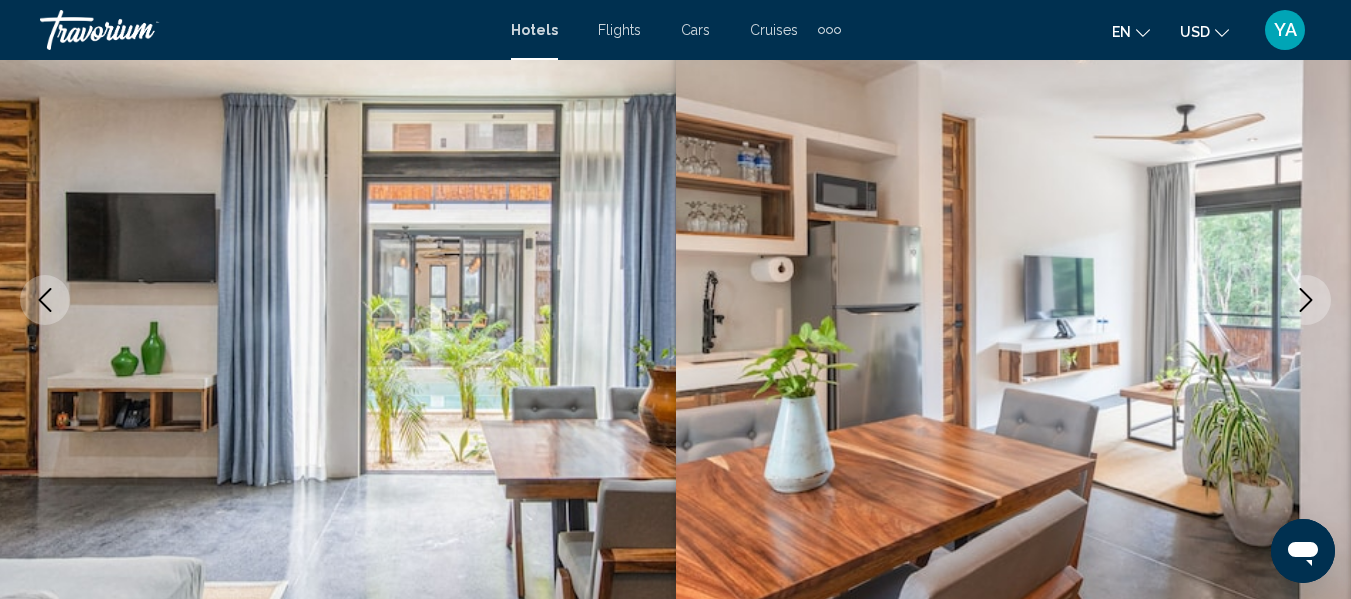 click at bounding box center (1306, 300) 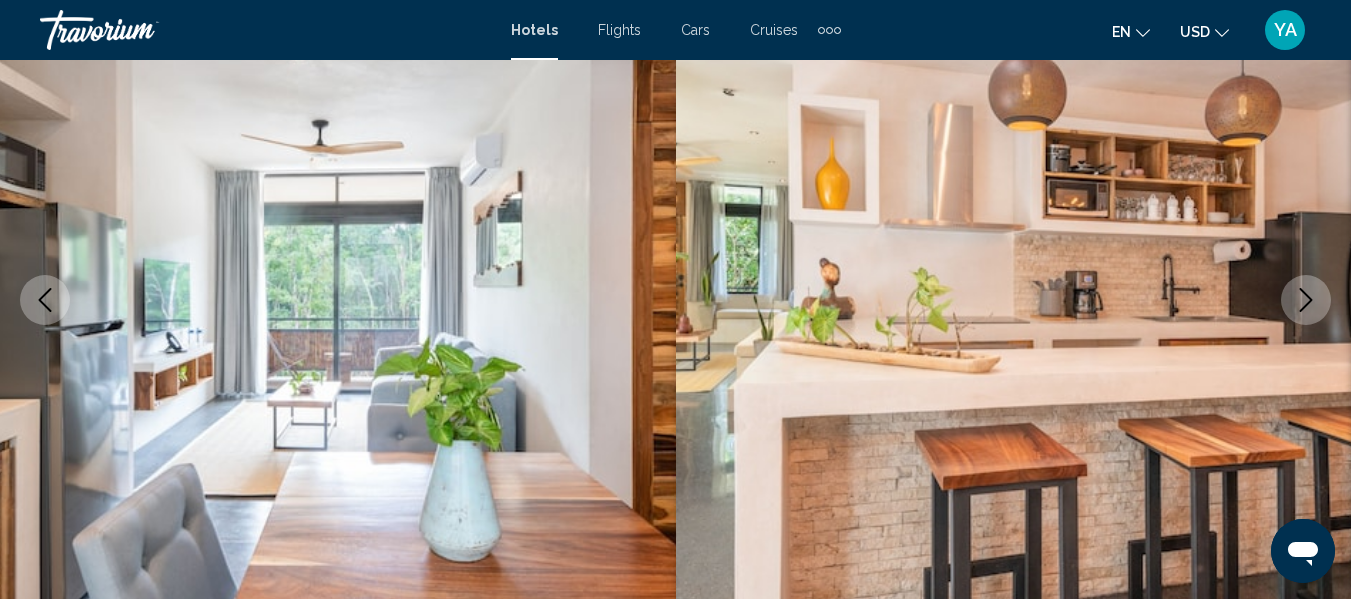 click at bounding box center [1306, 300] 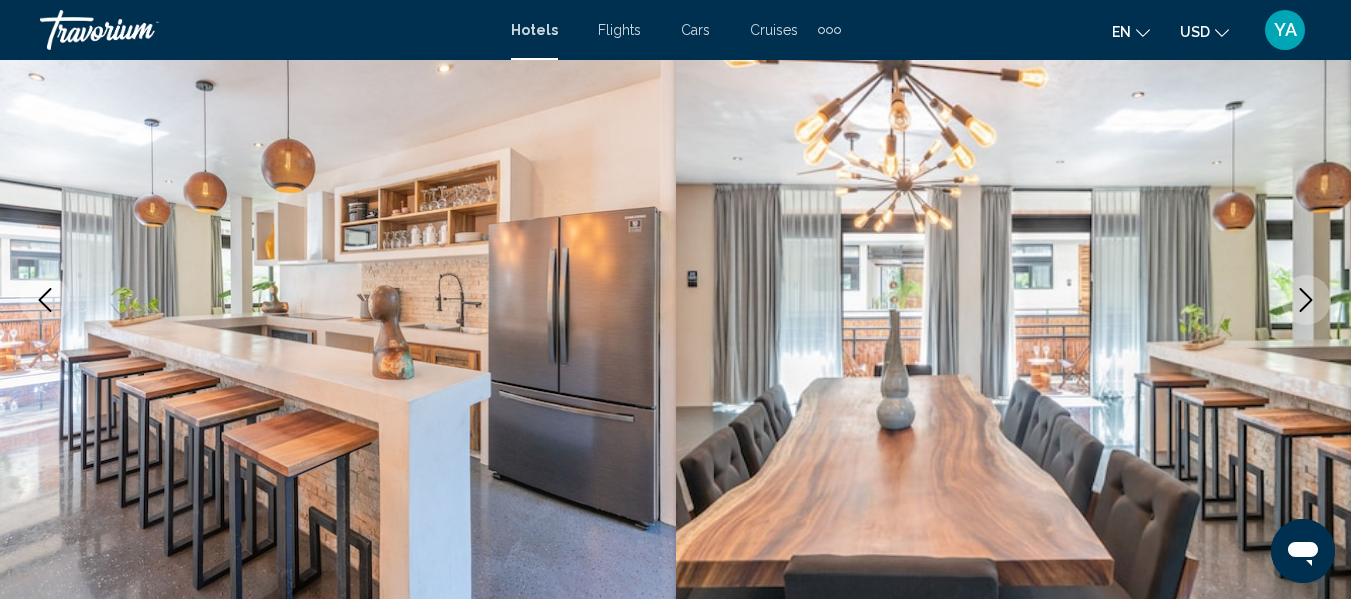 click at bounding box center (1306, 300) 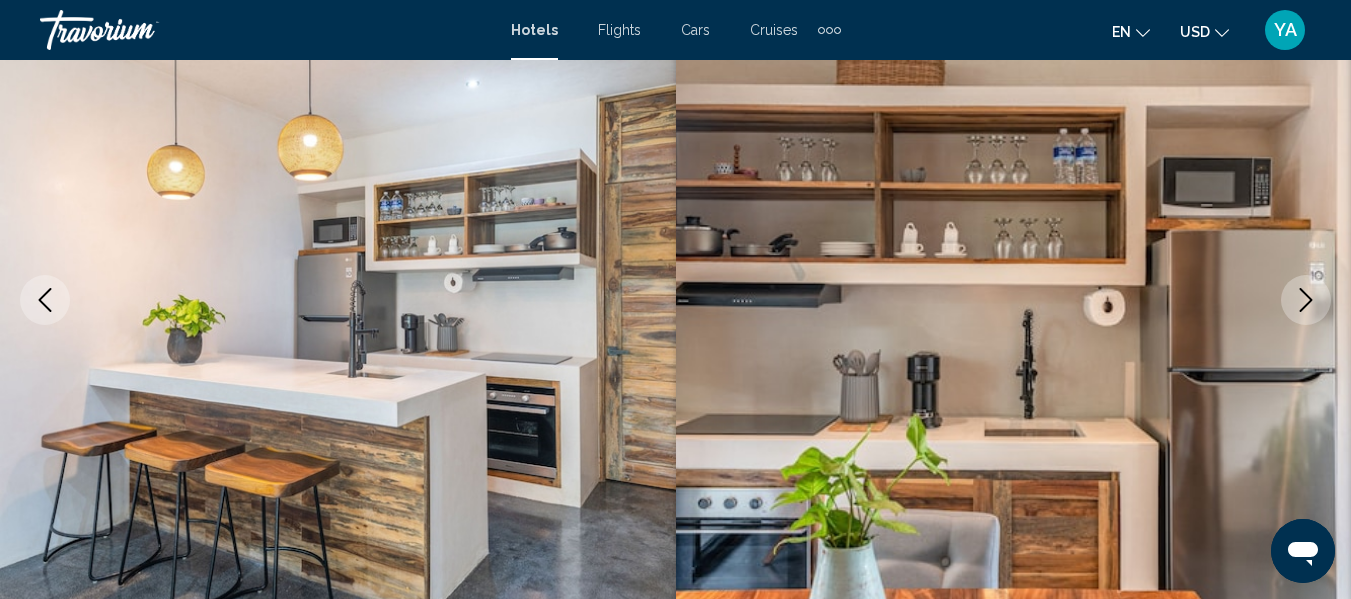 click at bounding box center (1306, 300) 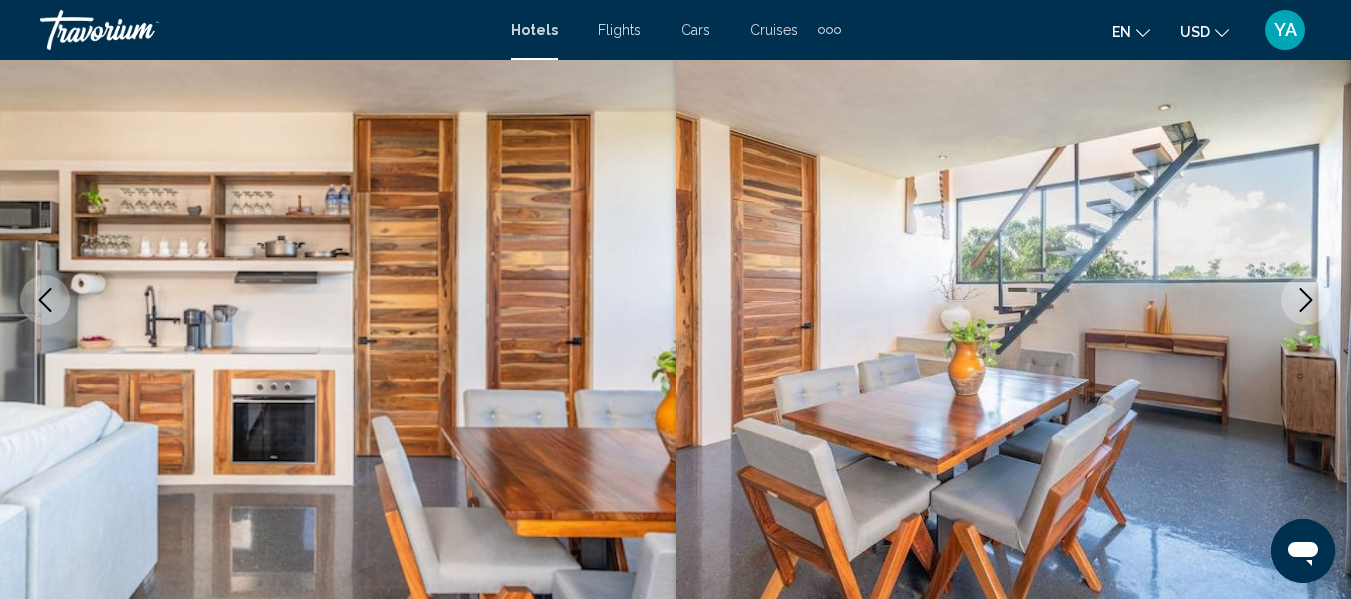 click at bounding box center [1014, 300] 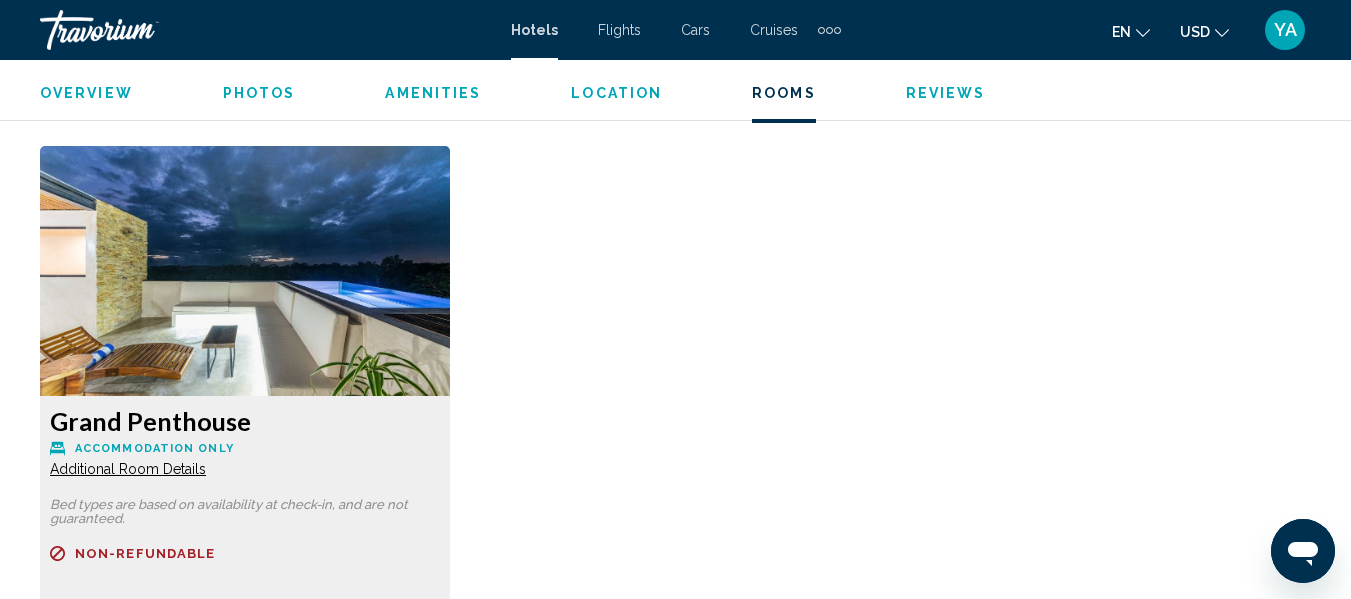 scroll, scrollTop: 3042, scrollLeft: 0, axis: vertical 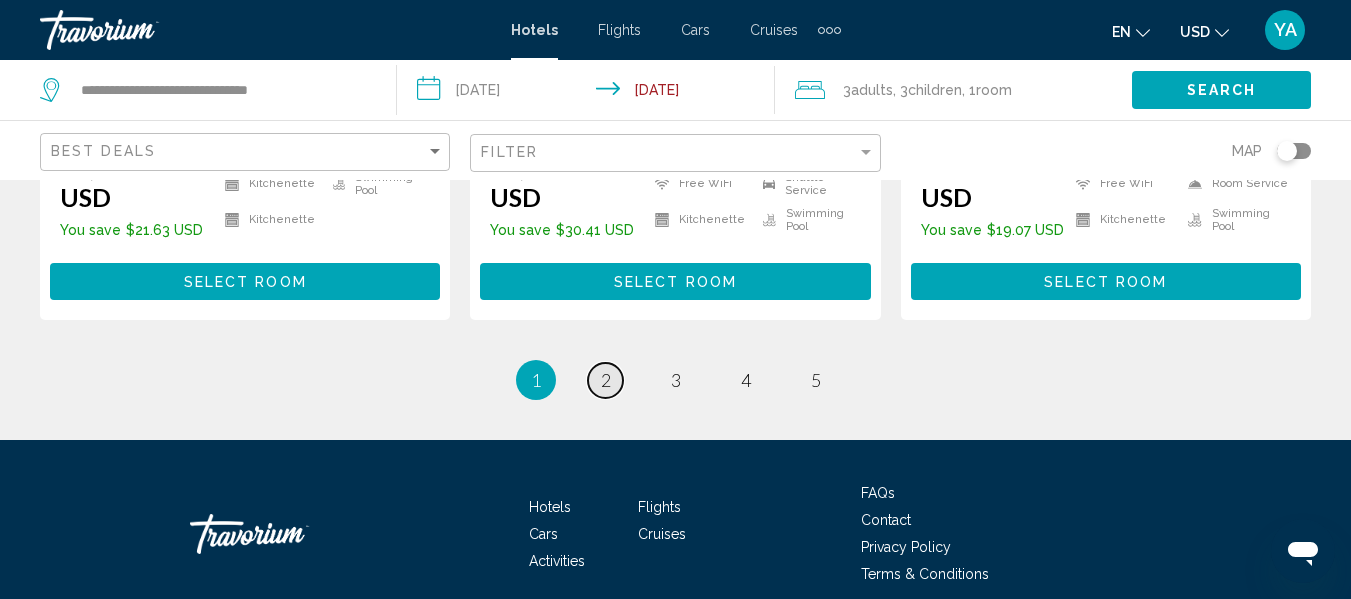 click on "2" at bounding box center (606, 380) 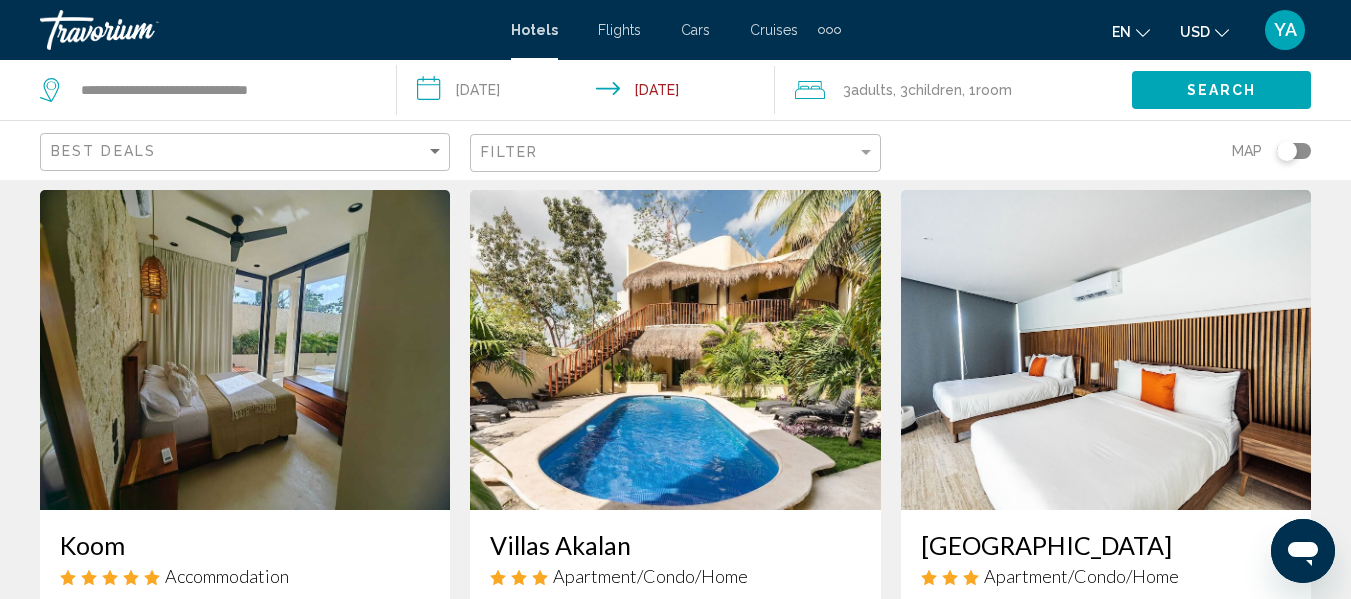 scroll, scrollTop: 2379, scrollLeft: 0, axis: vertical 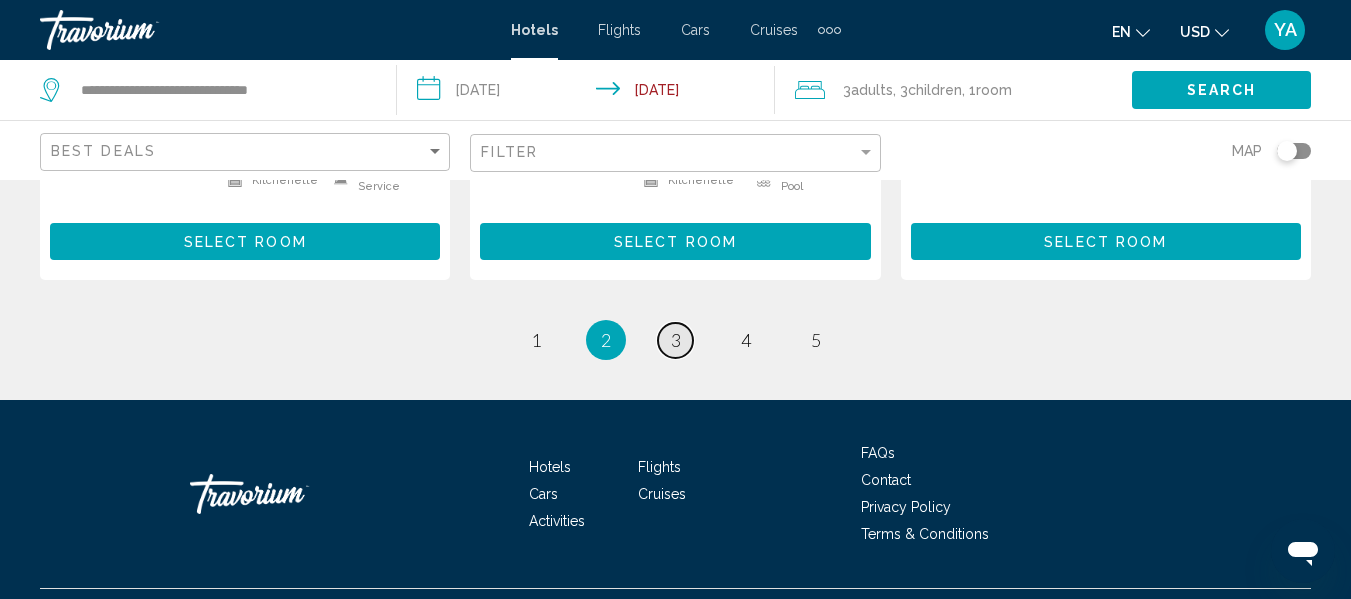 click on "3" at bounding box center [676, 340] 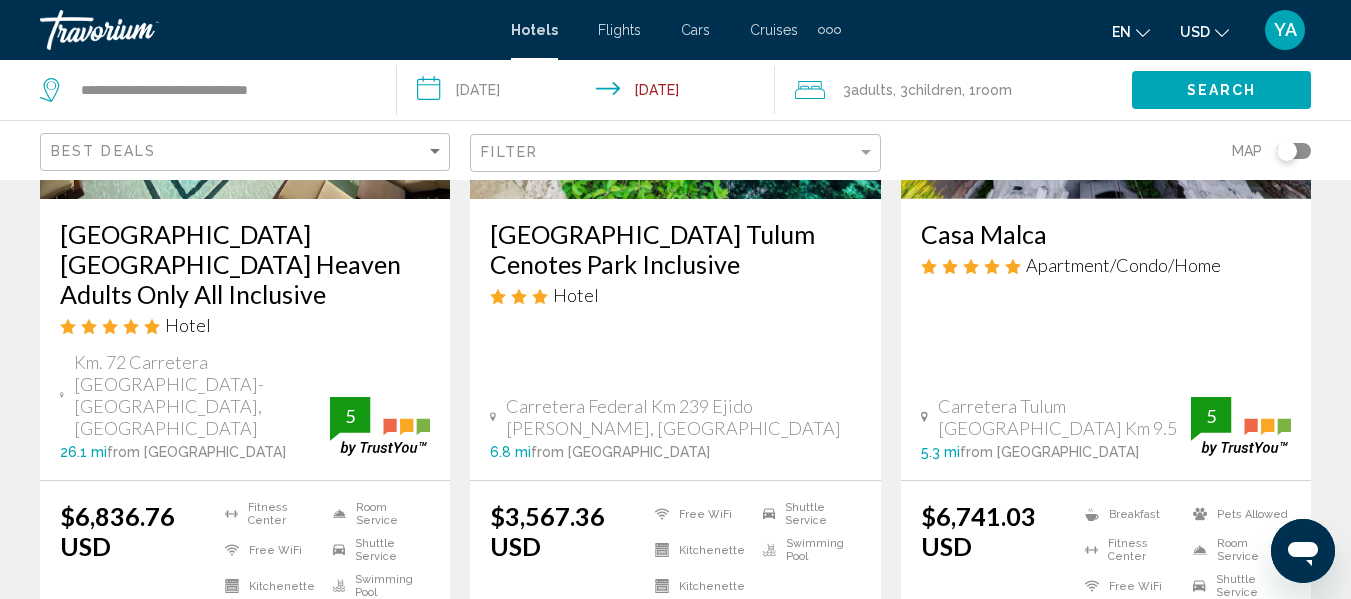 scroll, scrollTop: 2668, scrollLeft: 0, axis: vertical 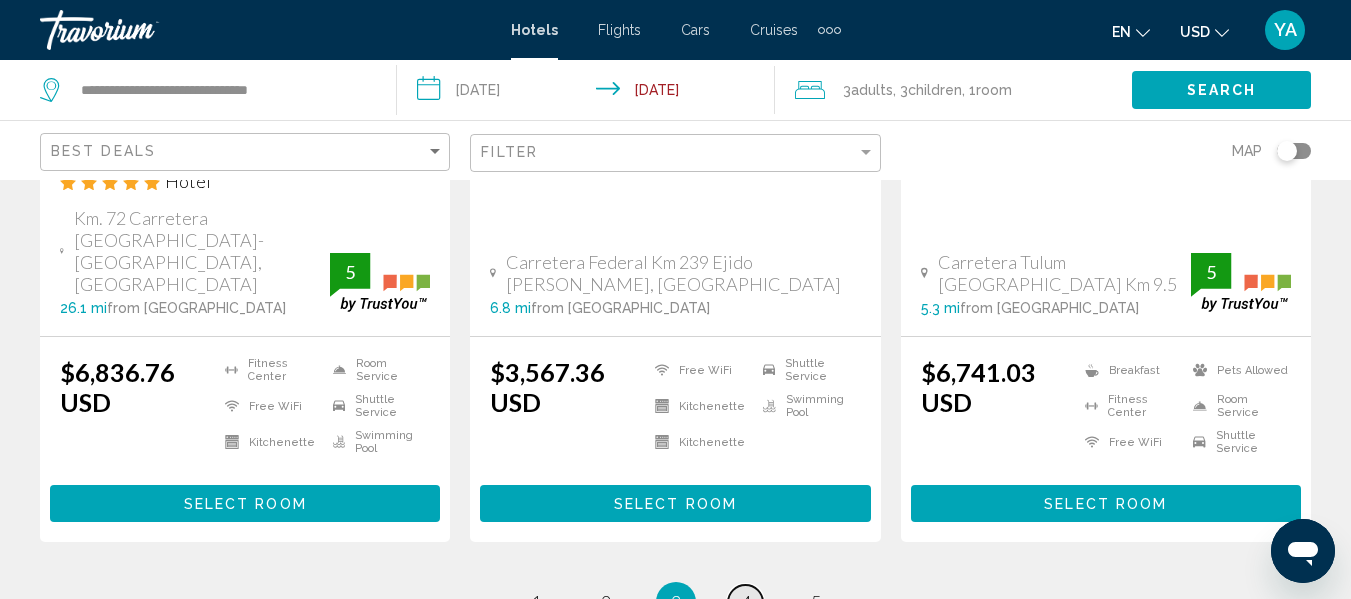 click on "page  4" at bounding box center (745, 602) 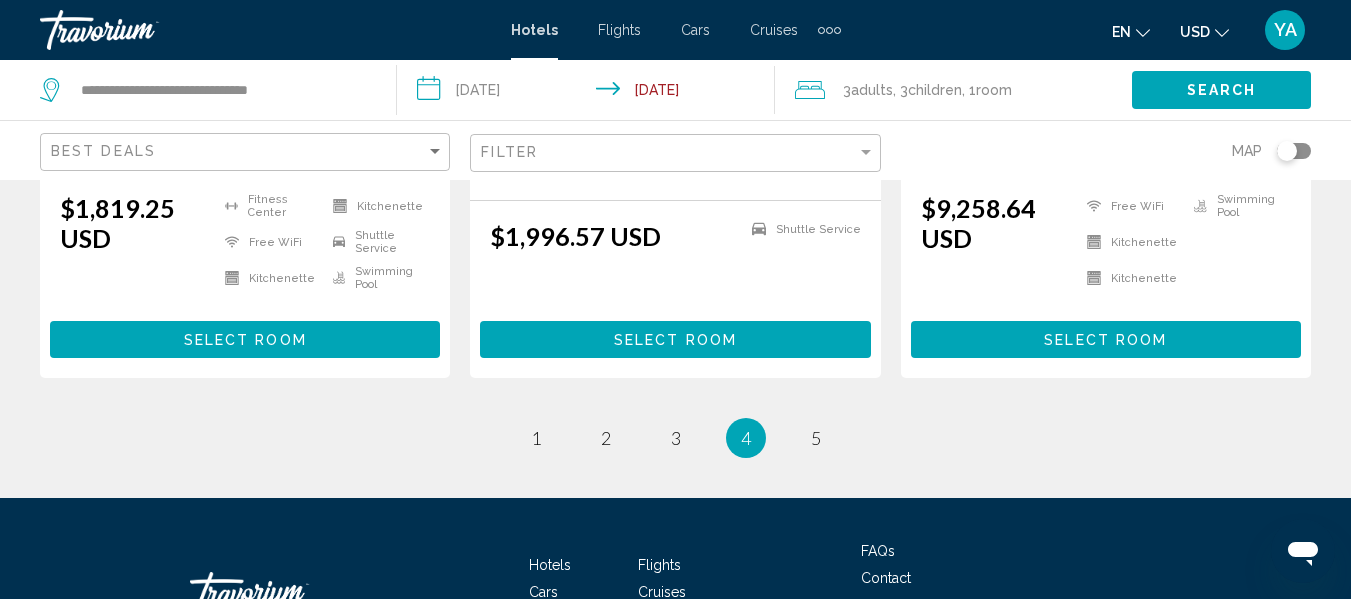 scroll, scrollTop: 2995, scrollLeft: 0, axis: vertical 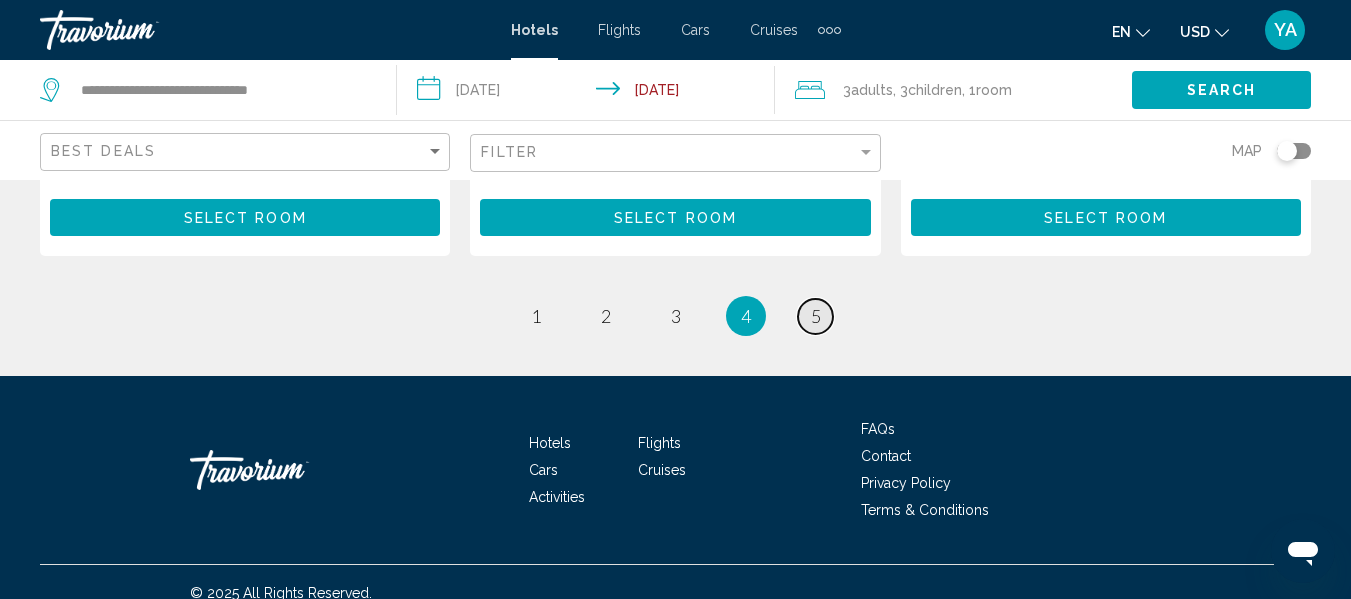 click on "5" at bounding box center [816, 316] 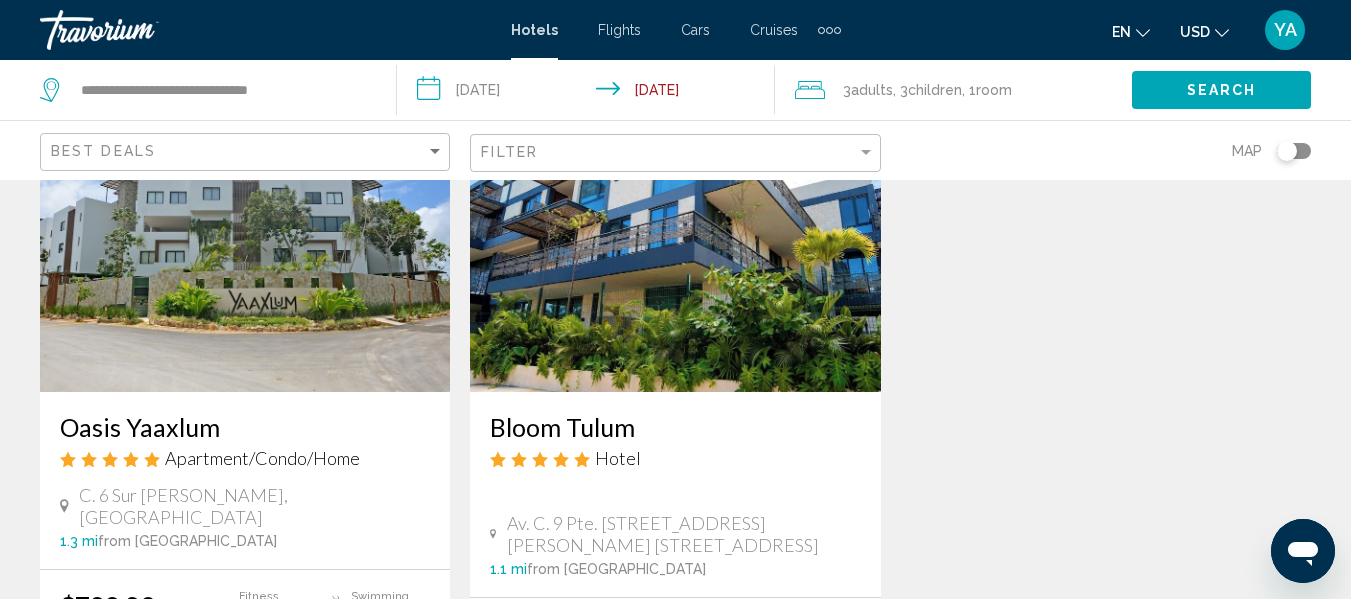 scroll, scrollTop: 2487, scrollLeft: 0, axis: vertical 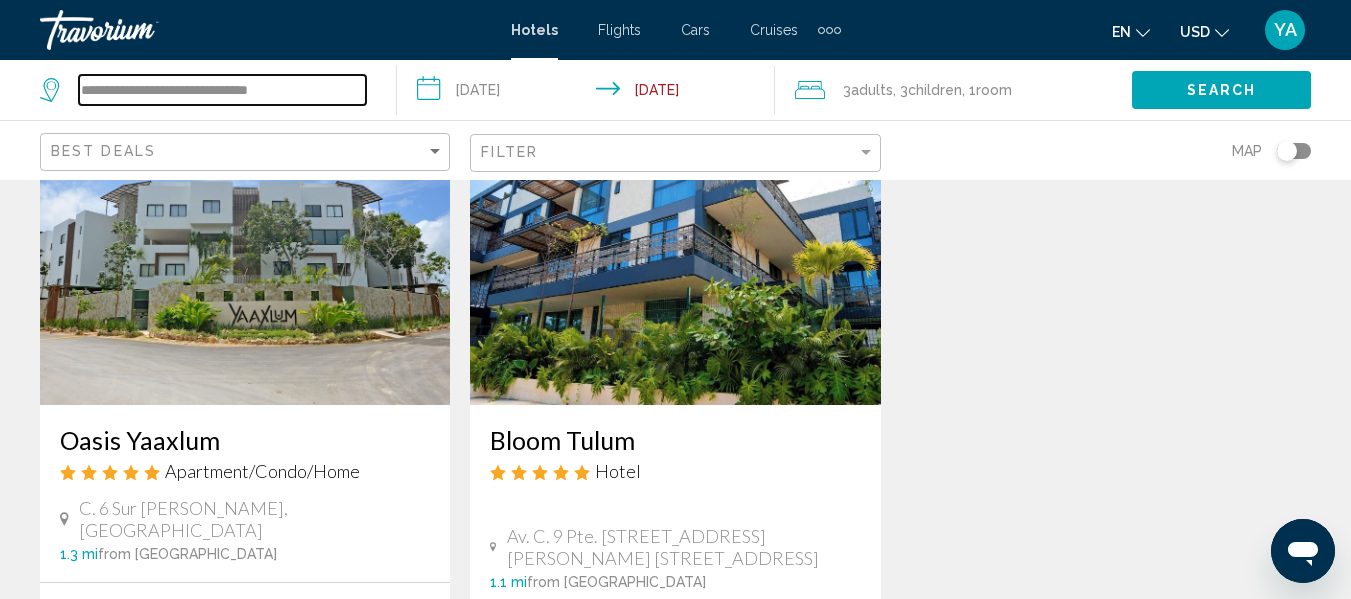 click on "**********" at bounding box center [222, 90] 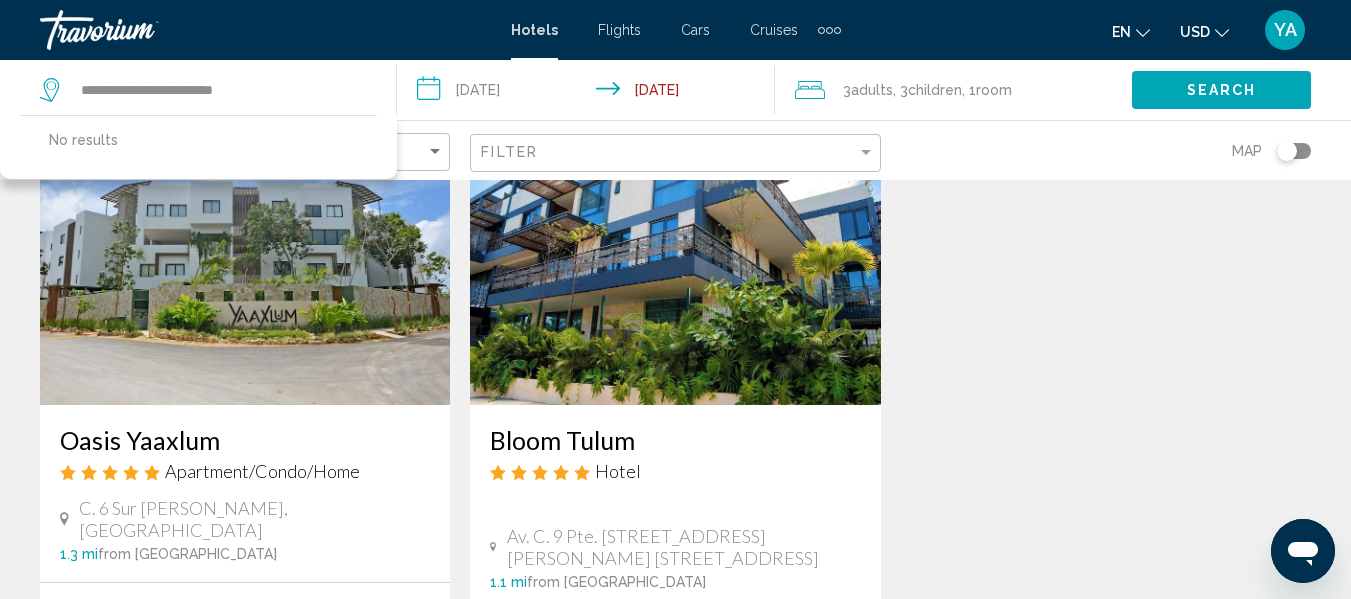 click on "Search" 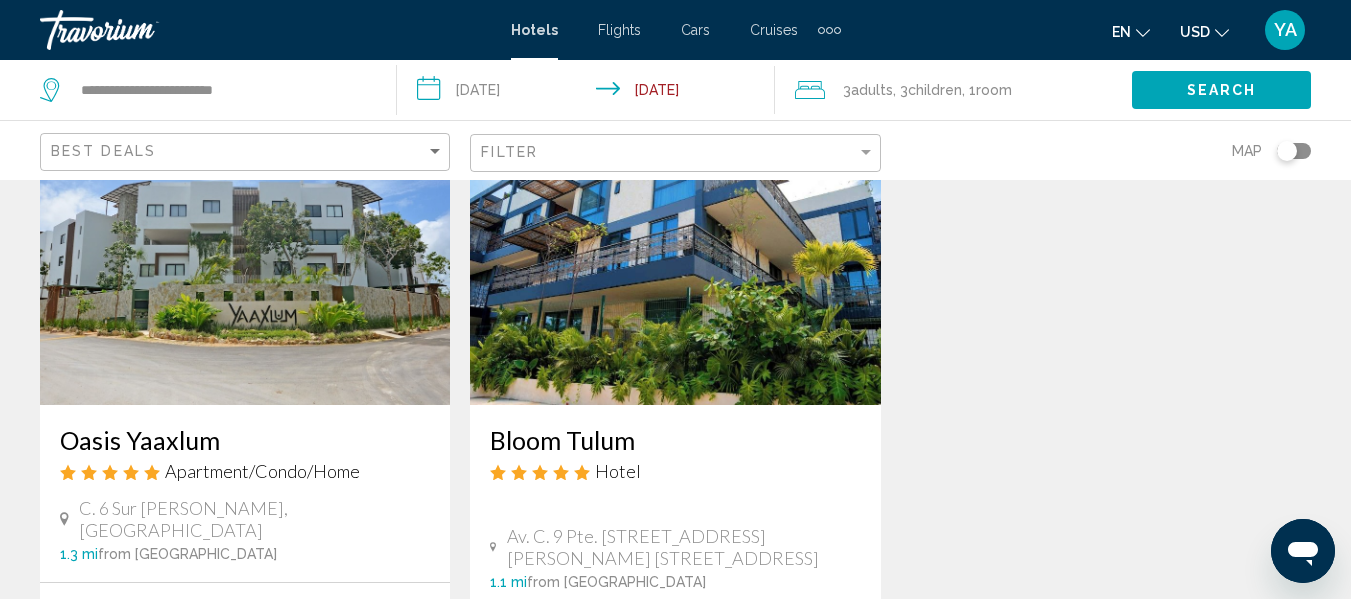 click on "Search" 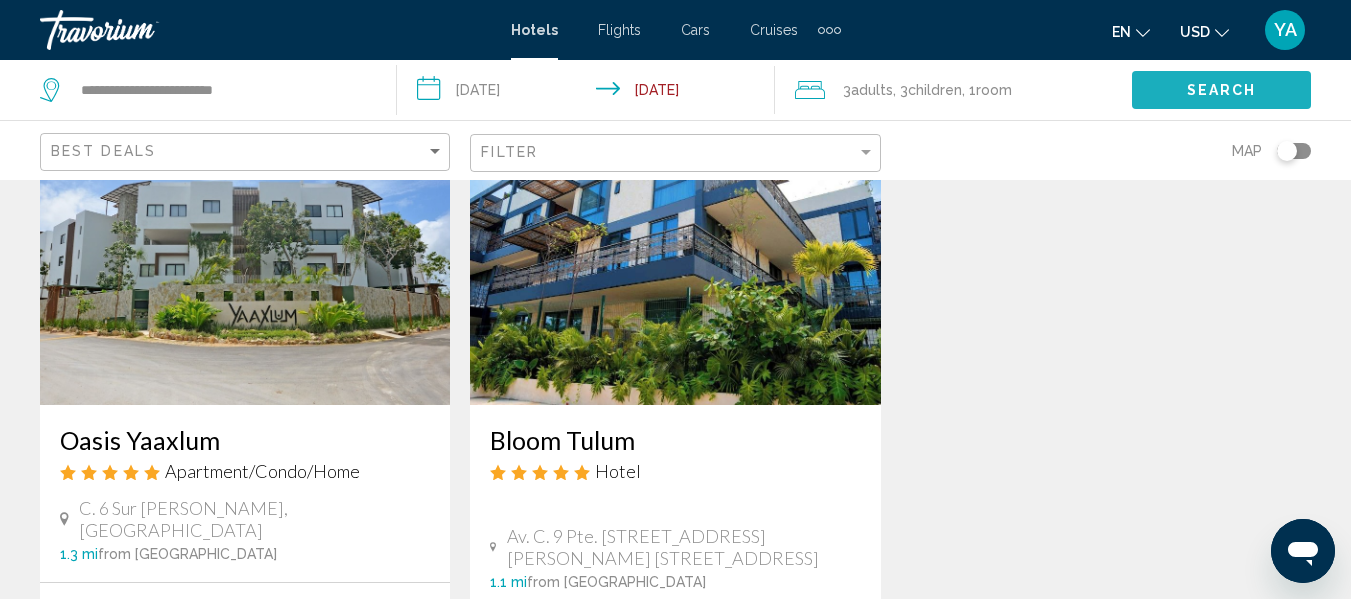 click on "Search" 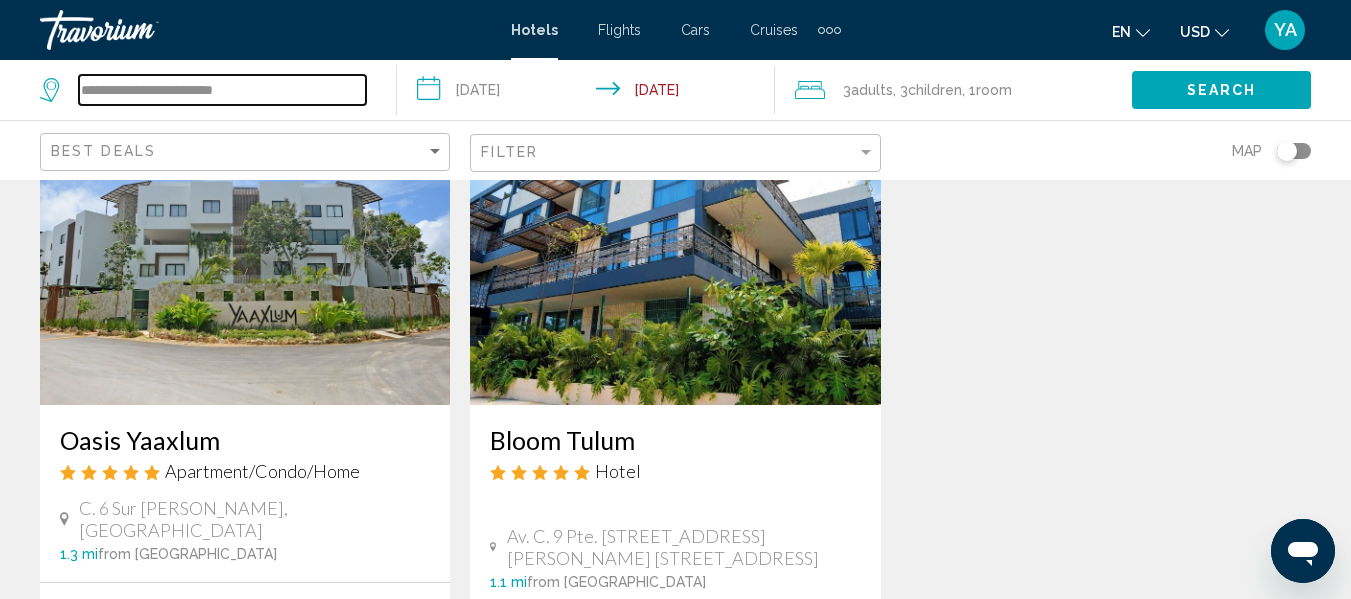 click on "**********" at bounding box center (222, 90) 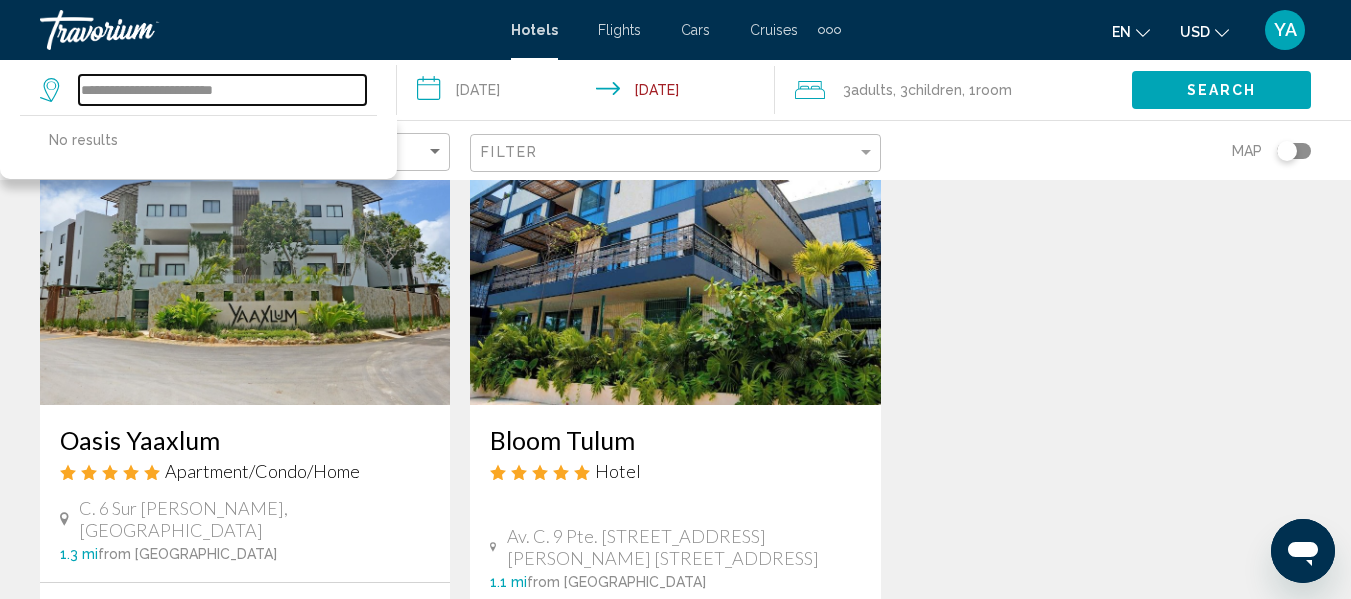 click on "**********" at bounding box center [222, 90] 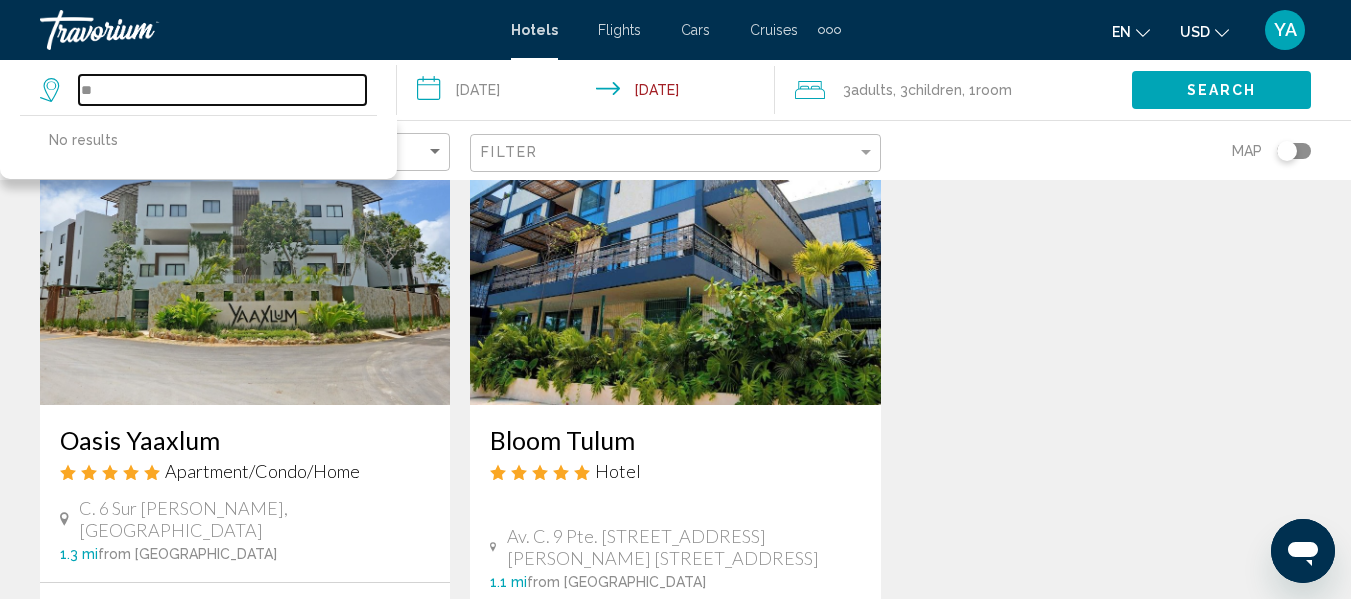 type on "*" 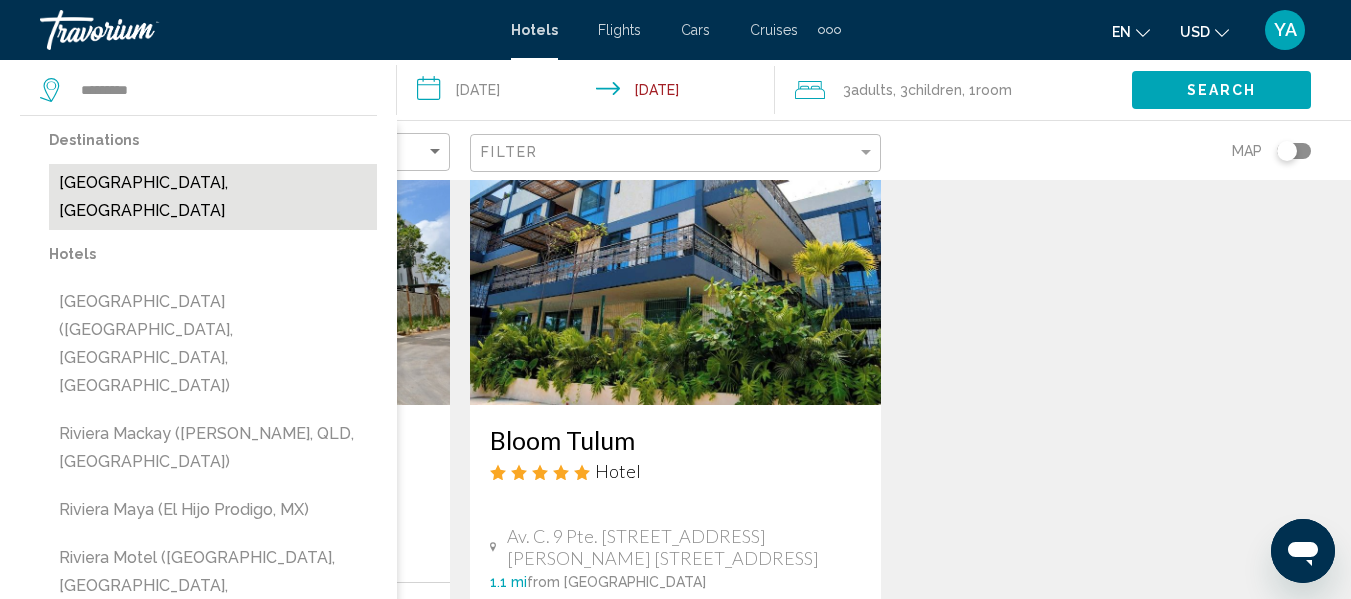 click on "[GEOGRAPHIC_DATA], [GEOGRAPHIC_DATA]" at bounding box center [213, 197] 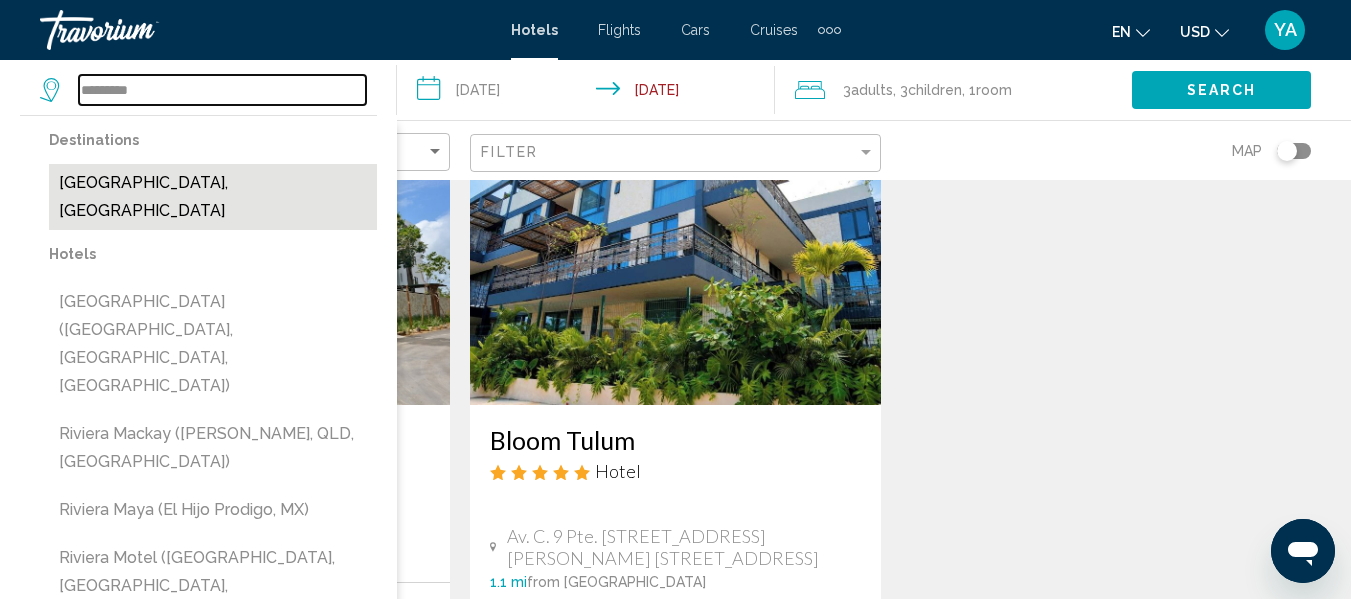 type on "**********" 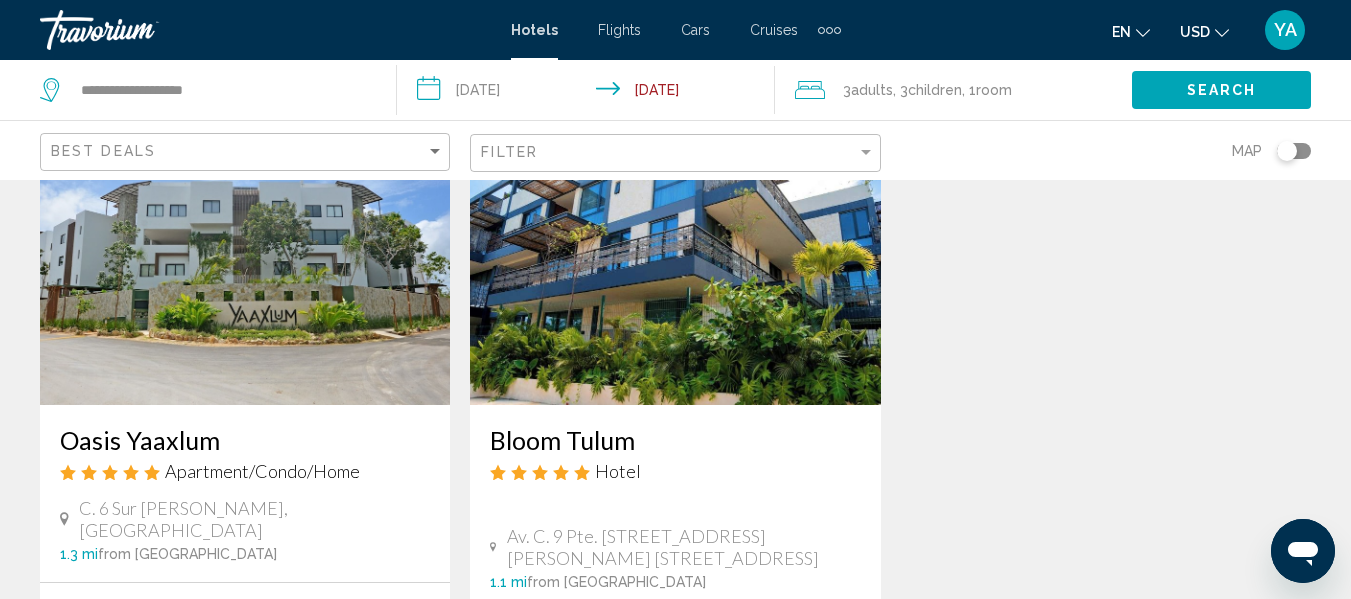 click on "Search" 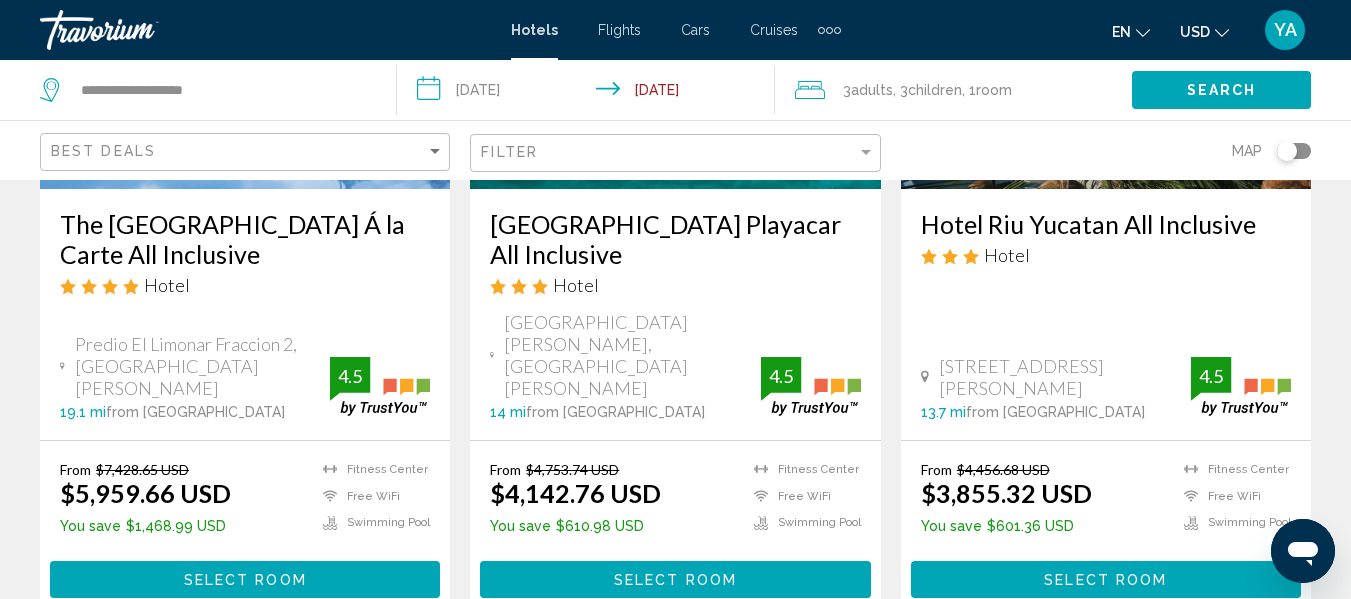 scroll, scrollTop: 2824, scrollLeft: 0, axis: vertical 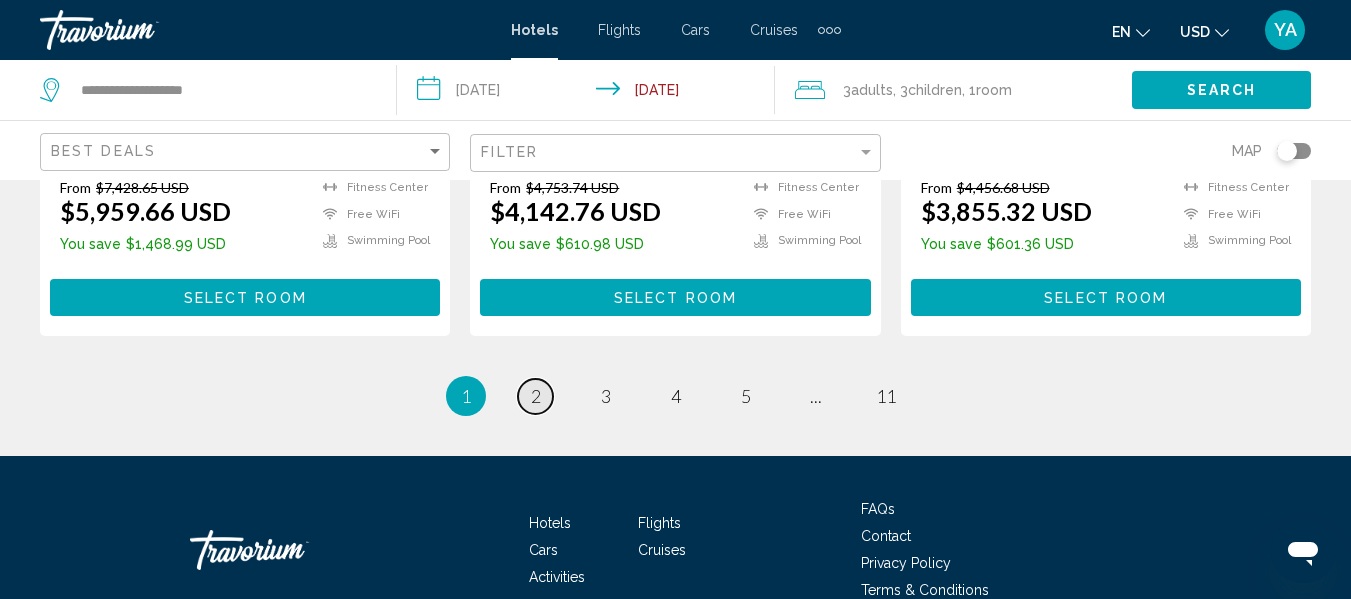 click on "2" at bounding box center [536, 396] 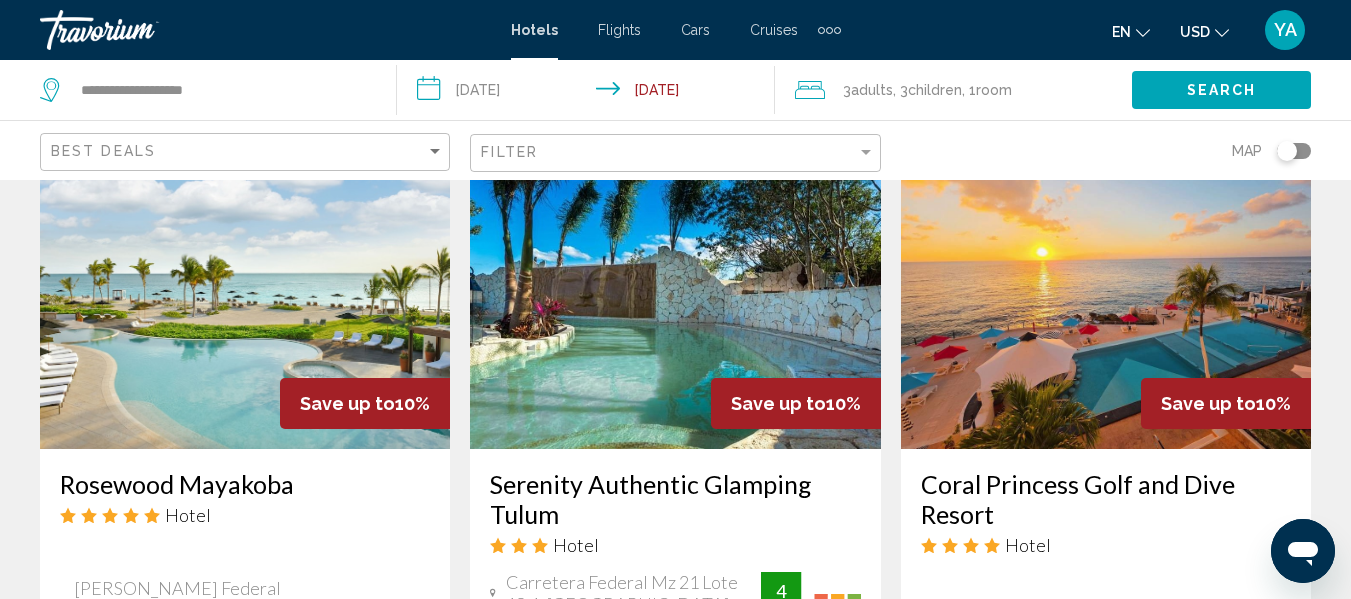 scroll, scrollTop: 1701, scrollLeft: 0, axis: vertical 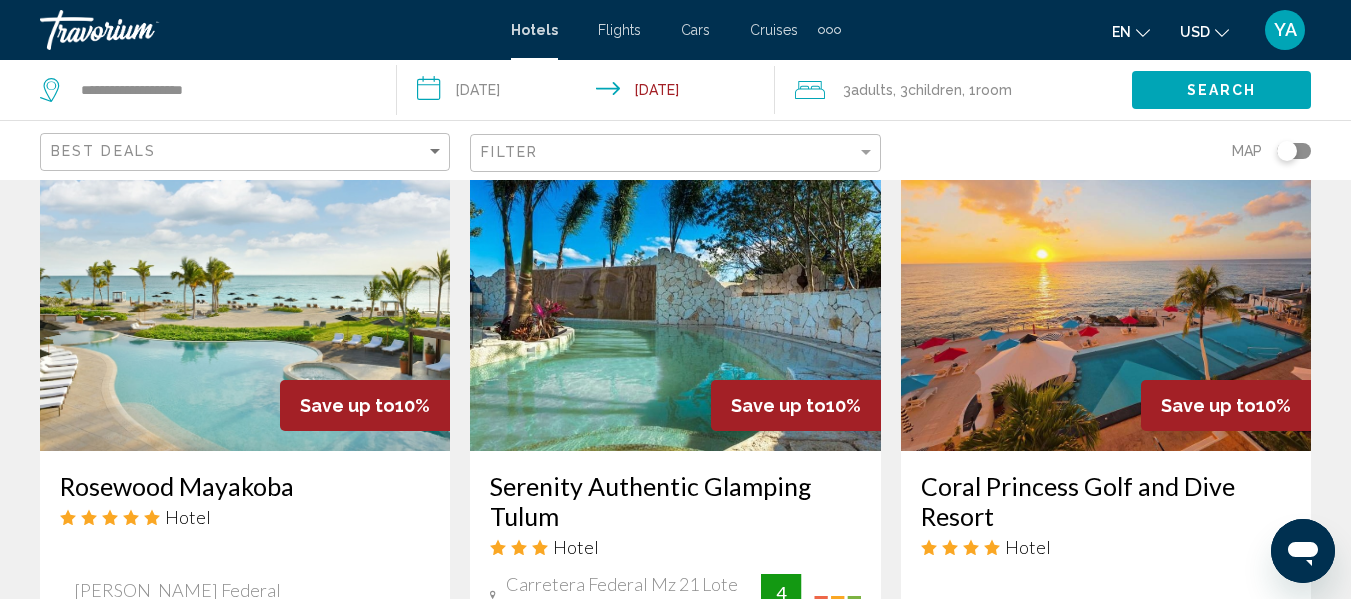 click on "Coral Princess Golf and Dive Resort" at bounding box center (1106, 501) 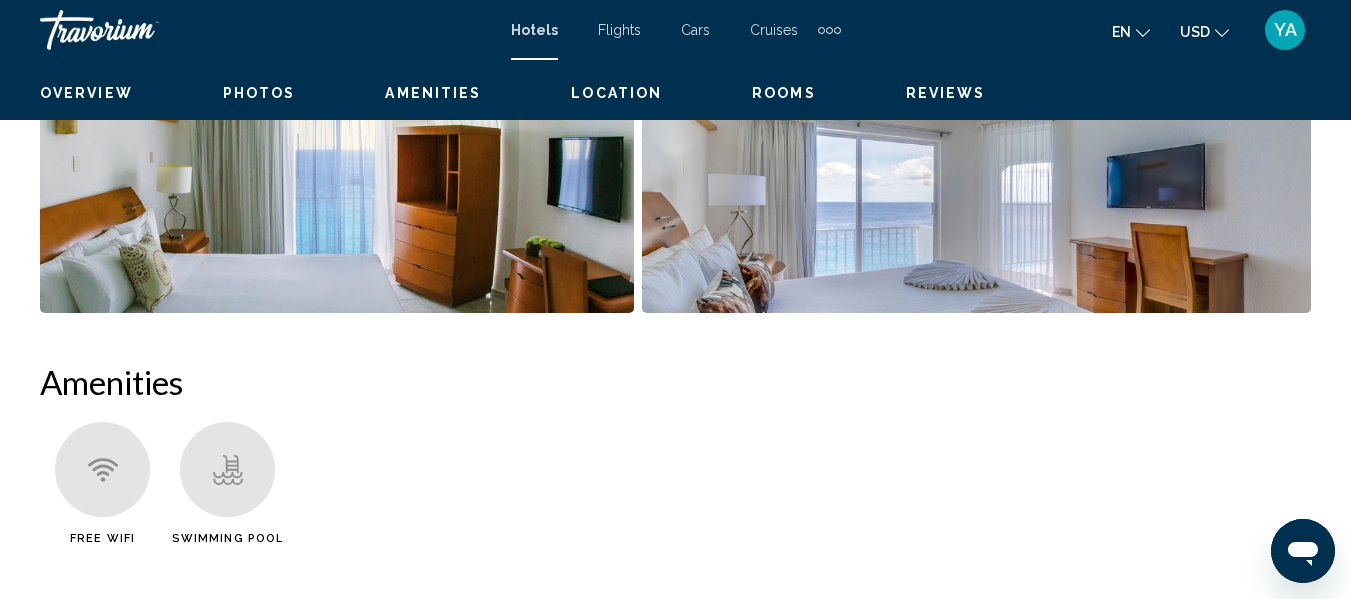 scroll, scrollTop: 236, scrollLeft: 0, axis: vertical 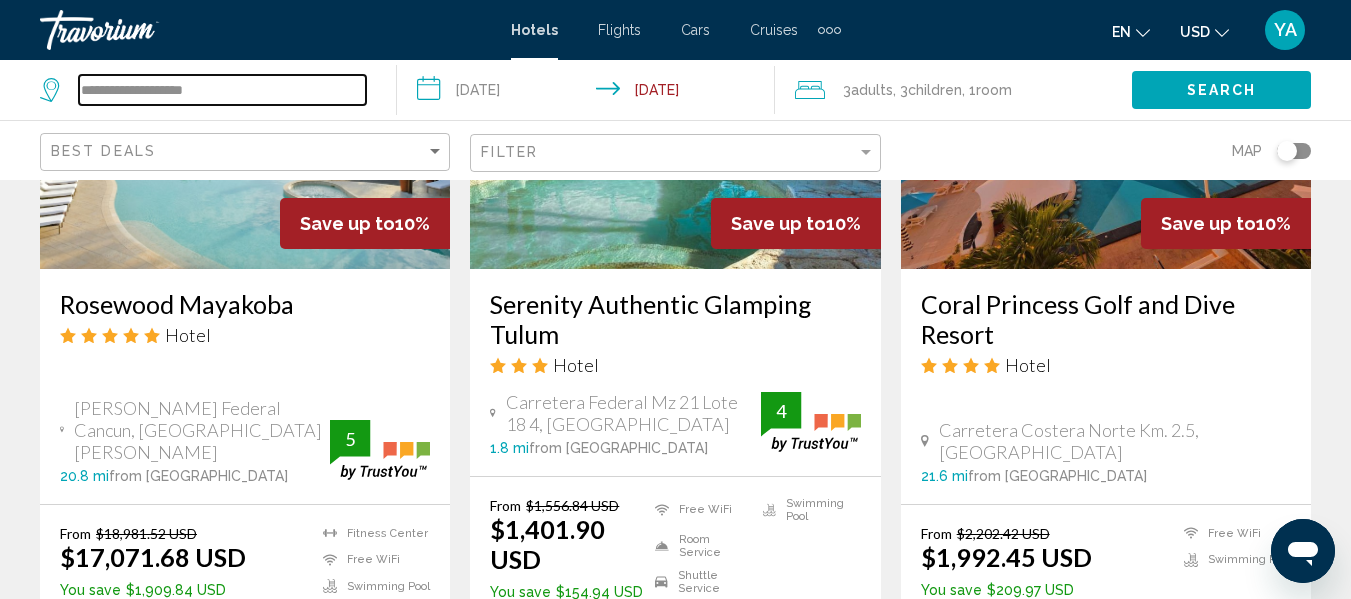 click on "**********" at bounding box center [222, 90] 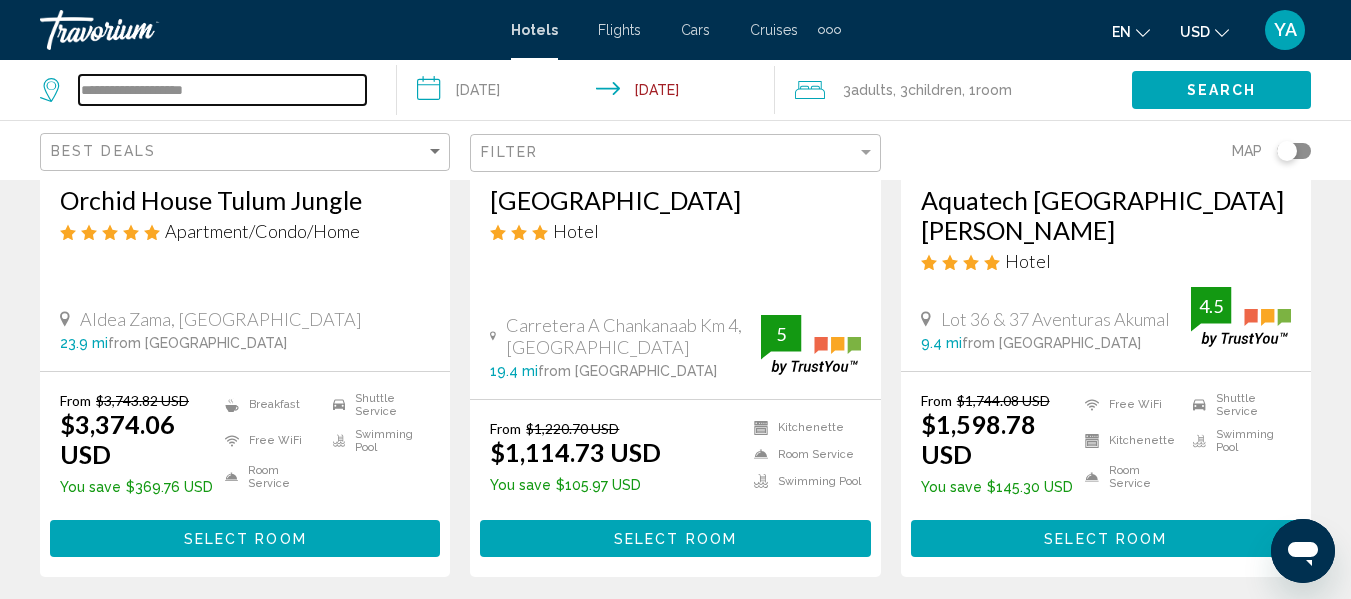 scroll, scrollTop: 2935, scrollLeft: 0, axis: vertical 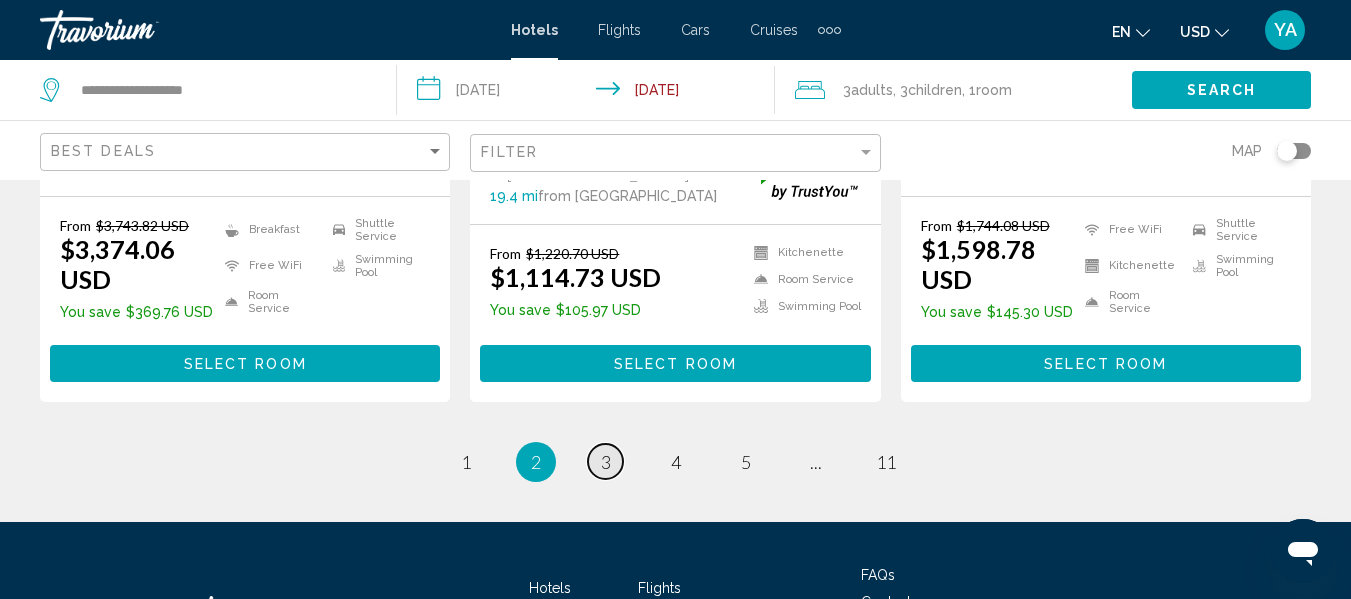 click on "page  3" at bounding box center [605, 461] 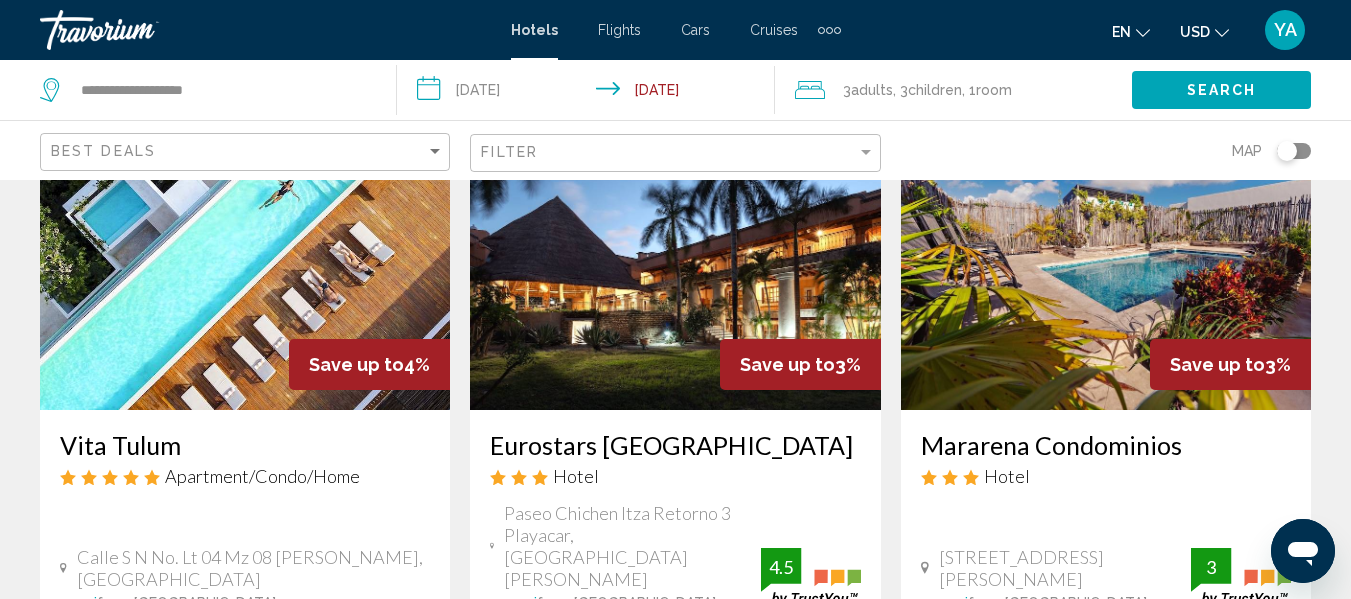 scroll, scrollTop: 2455, scrollLeft: 0, axis: vertical 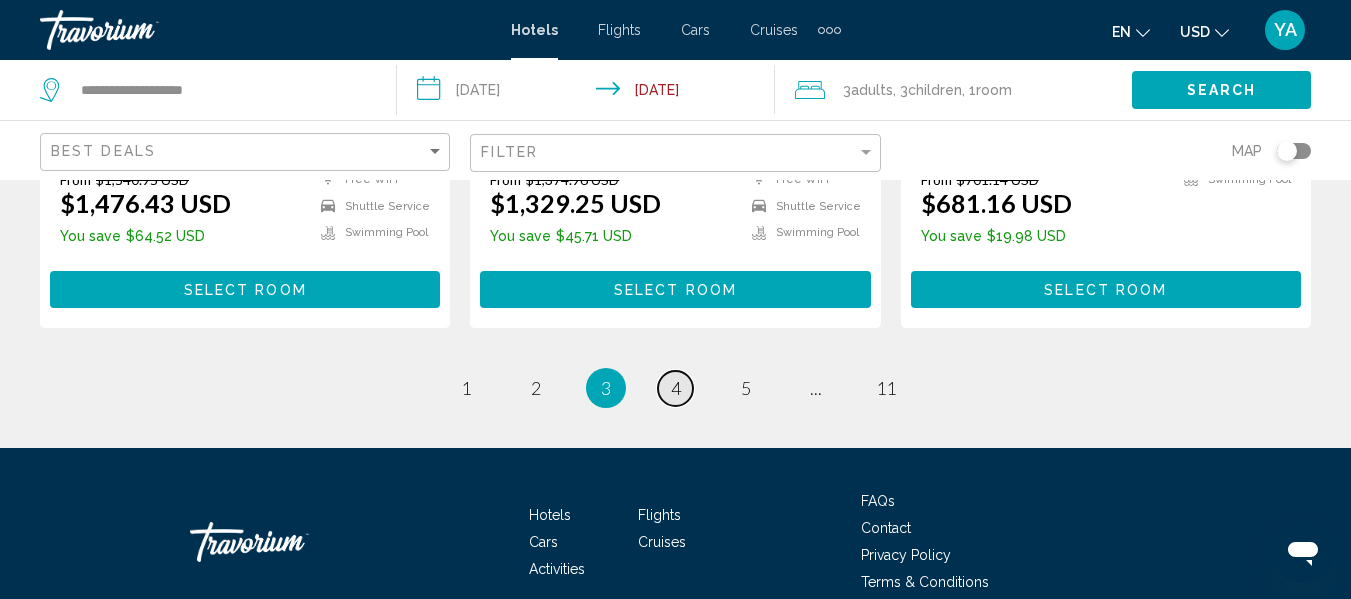 click on "page  4" at bounding box center (675, 388) 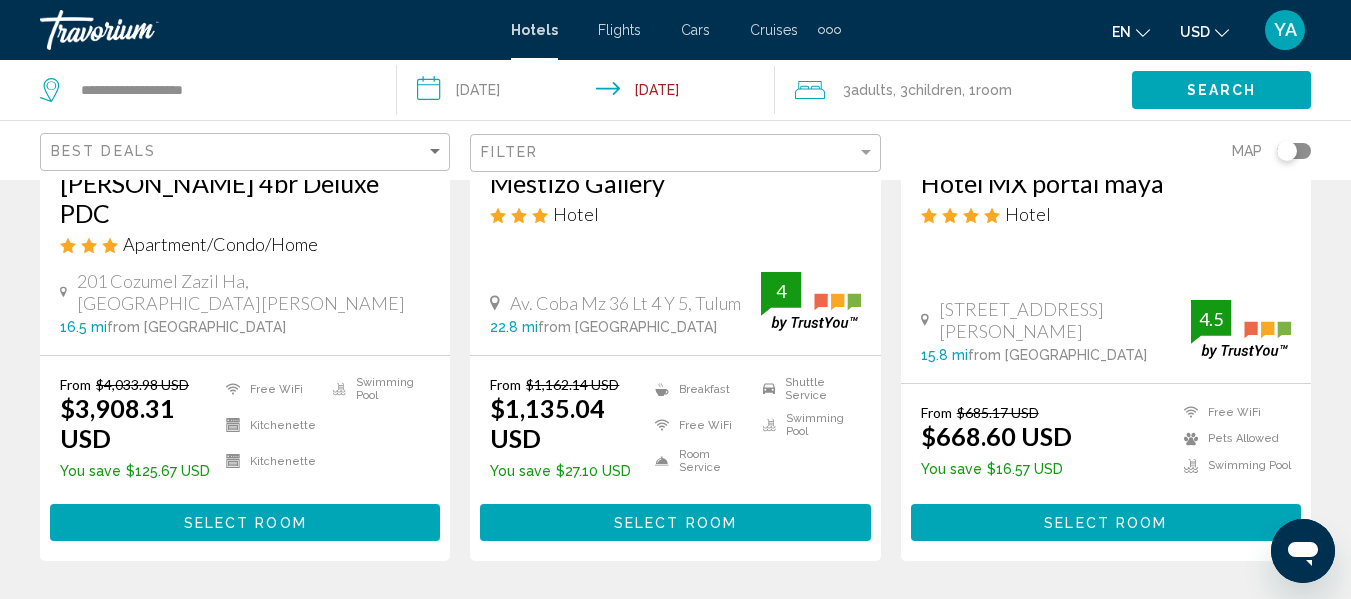 scroll, scrollTop: 0, scrollLeft: 0, axis: both 